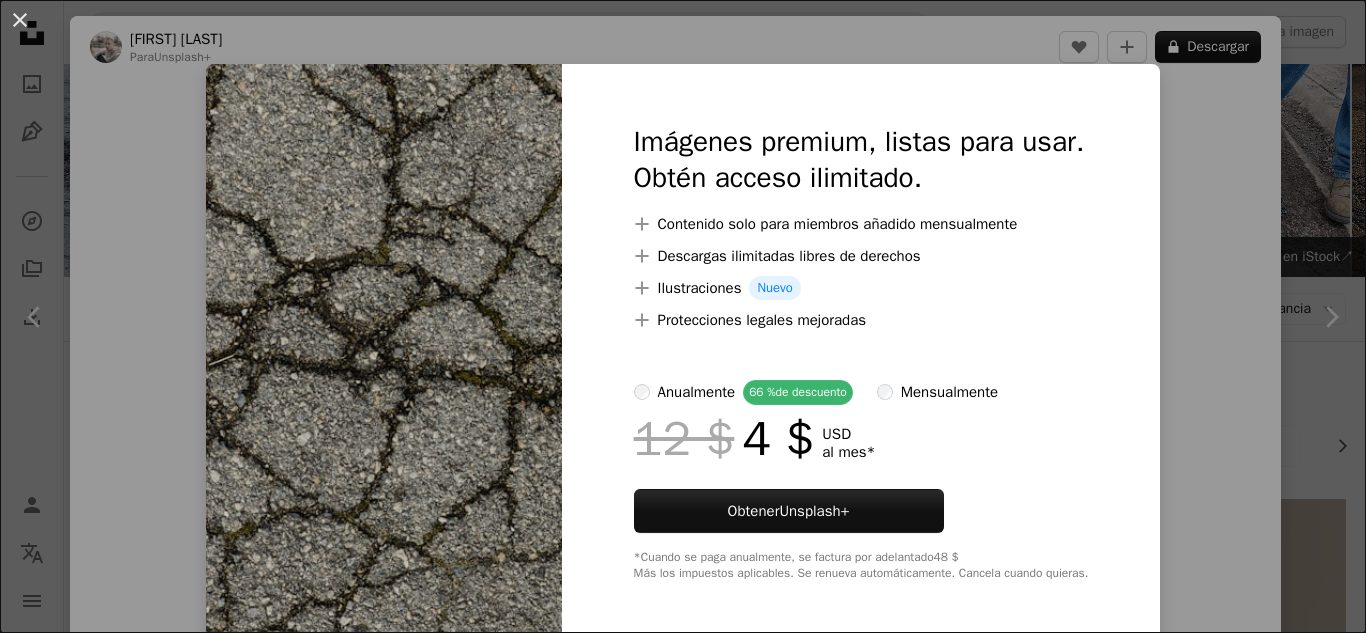 scroll, scrollTop: 1306, scrollLeft: 0, axis: vertical 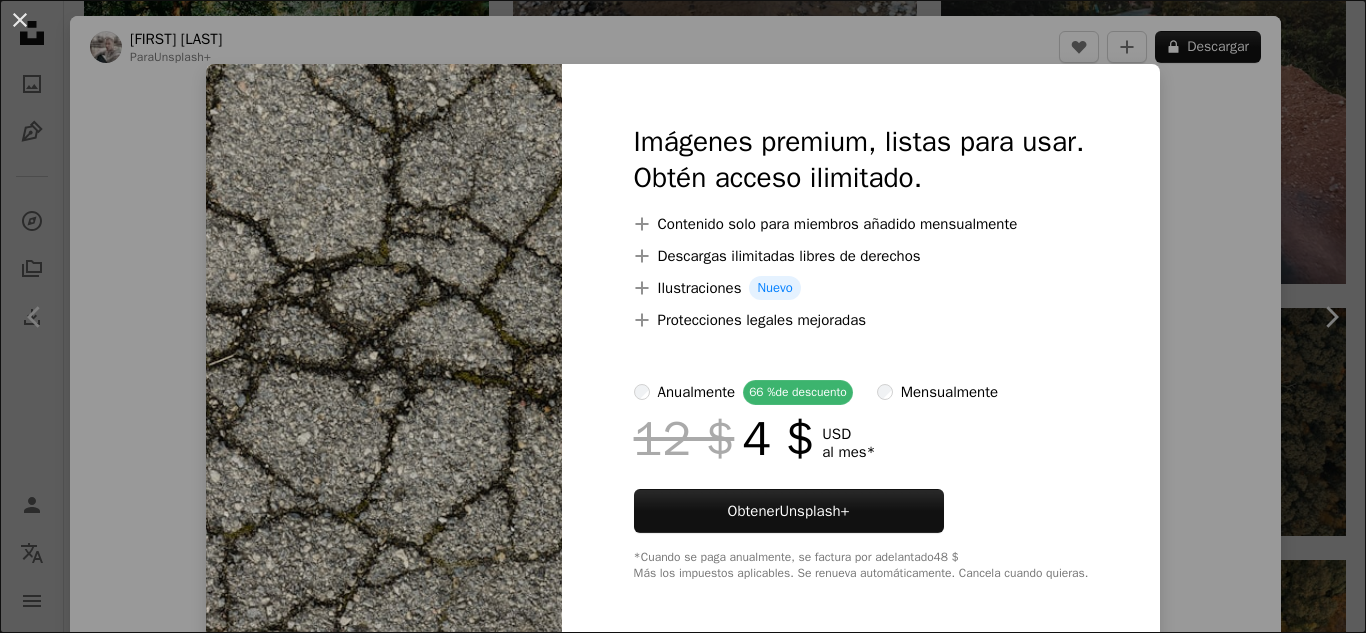 click on "An X shape Imágenes premium, listas para usar. Obtén acceso ilimitado. A plus sign Contenido solo para miembros añadido mensualmente A plus sign Descargas ilimitadas libres de derechos A plus sign Ilustraciones  Nuevo A plus sign Protecciones legales mejoradas anualmente 66 %  de descuento mensualmente 12 $   4 $ USD al mes * Obtener  Unsplash+ *Cuando se paga anualmente, se factura por adelantado  48 $ Más los impuestos aplicables. Se renueva automáticamente. Cancela cuando quieras." at bounding box center (683, 316) 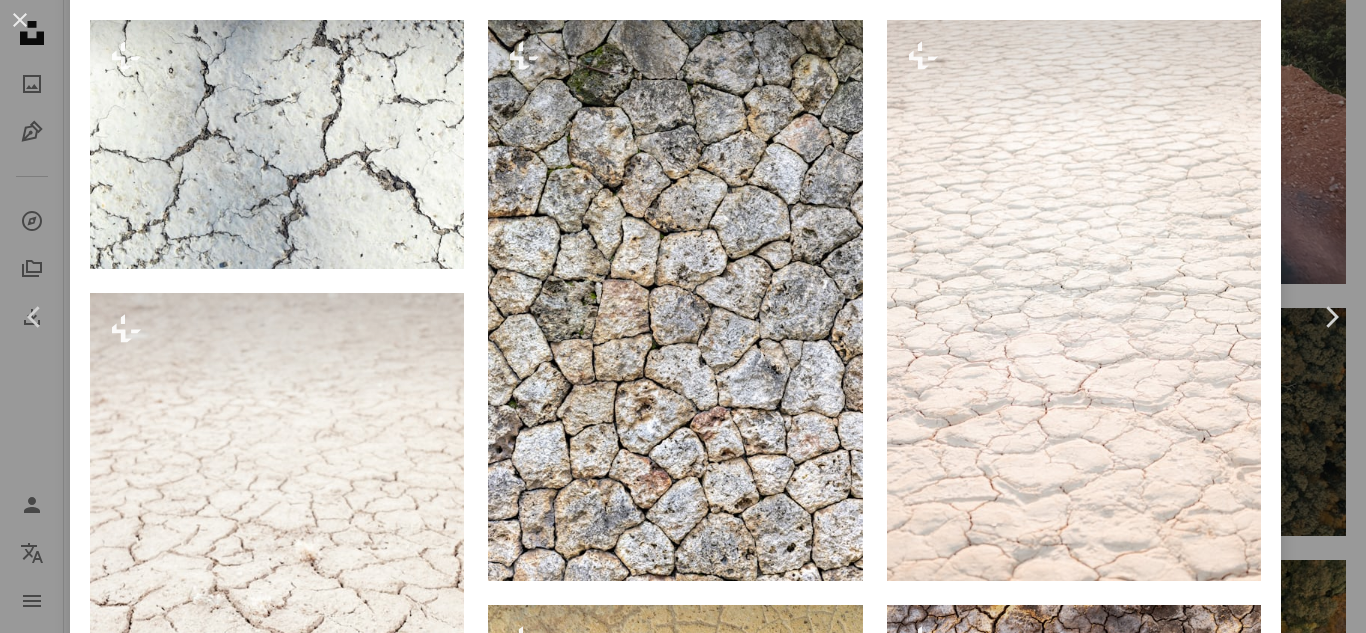 scroll, scrollTop: 1565, scrollLeft: 0, axis: vertical 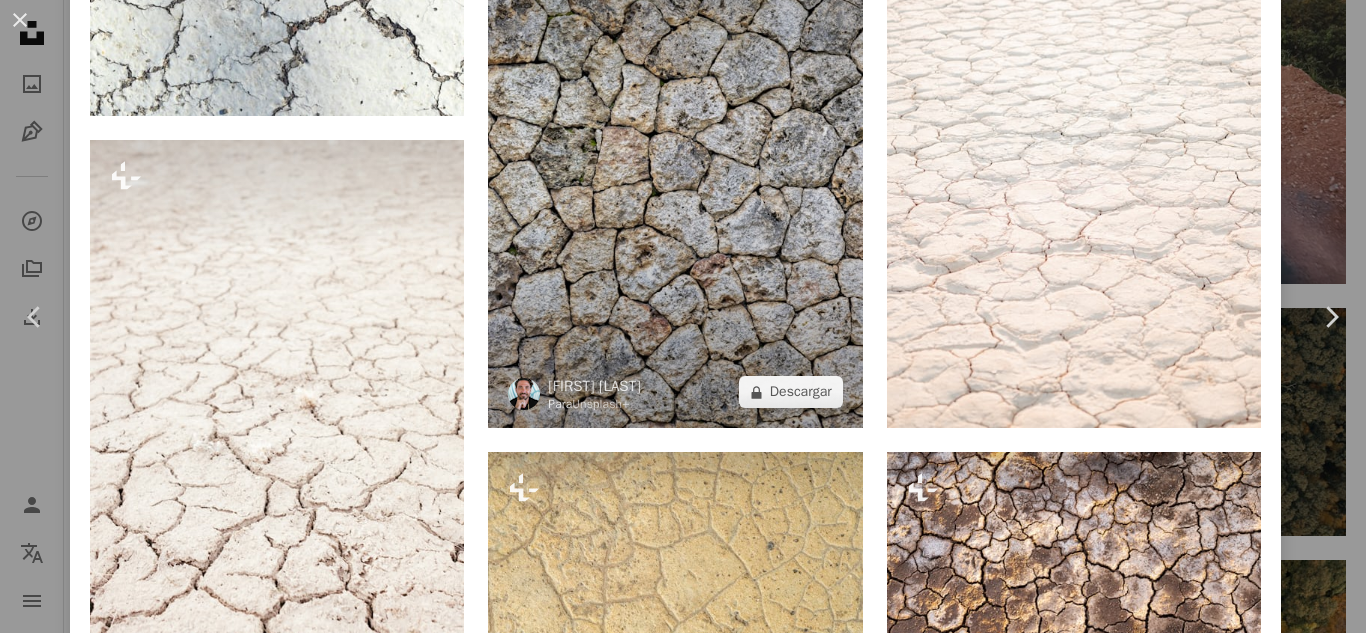 click at bounding box center [675, 147] 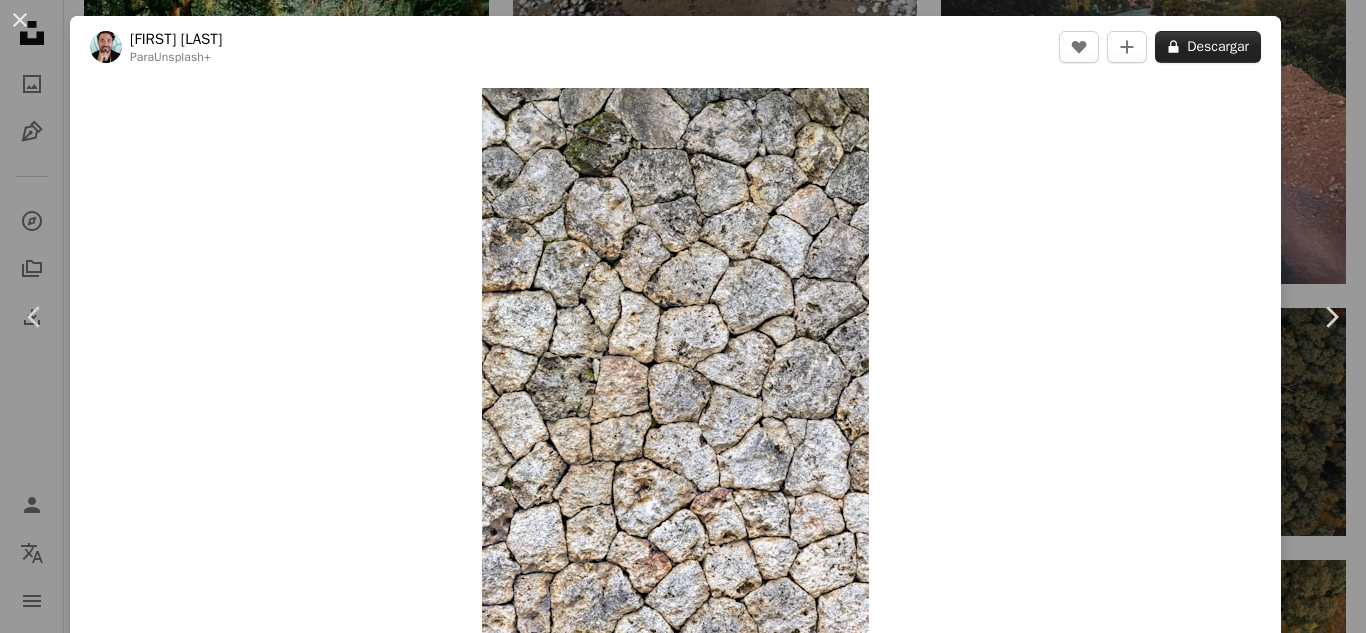 click on "A lock" 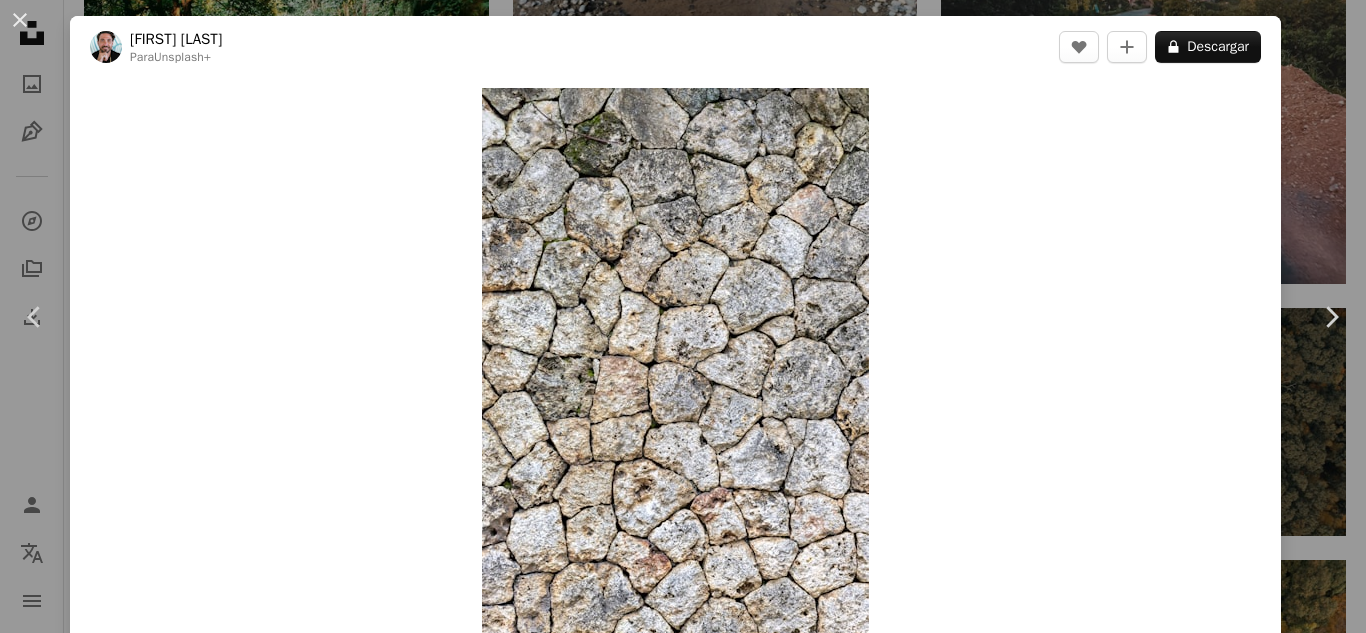 click on "An X shape Imágenes premium, listas para usar. Obtén acceso ilimitado. A plus sign Contenido solo para miembros añadido mensualmente A plus sign Descargas ilimitadas libres de derechos A plus sign Ilustraciones  Nuevo A plus sign Protecciones legales mejoradas anualmente 66 %  de descuento mensualmente 12 $   4 $ USD al mes * Obtener  Unsplash+ *Cuando se paga anualmente, se factura por adelantado  48 $ Más los impuestos aplicables. Se renueva automáticamente. Cancela cuando quieras." at bounding box center [683, 3753] 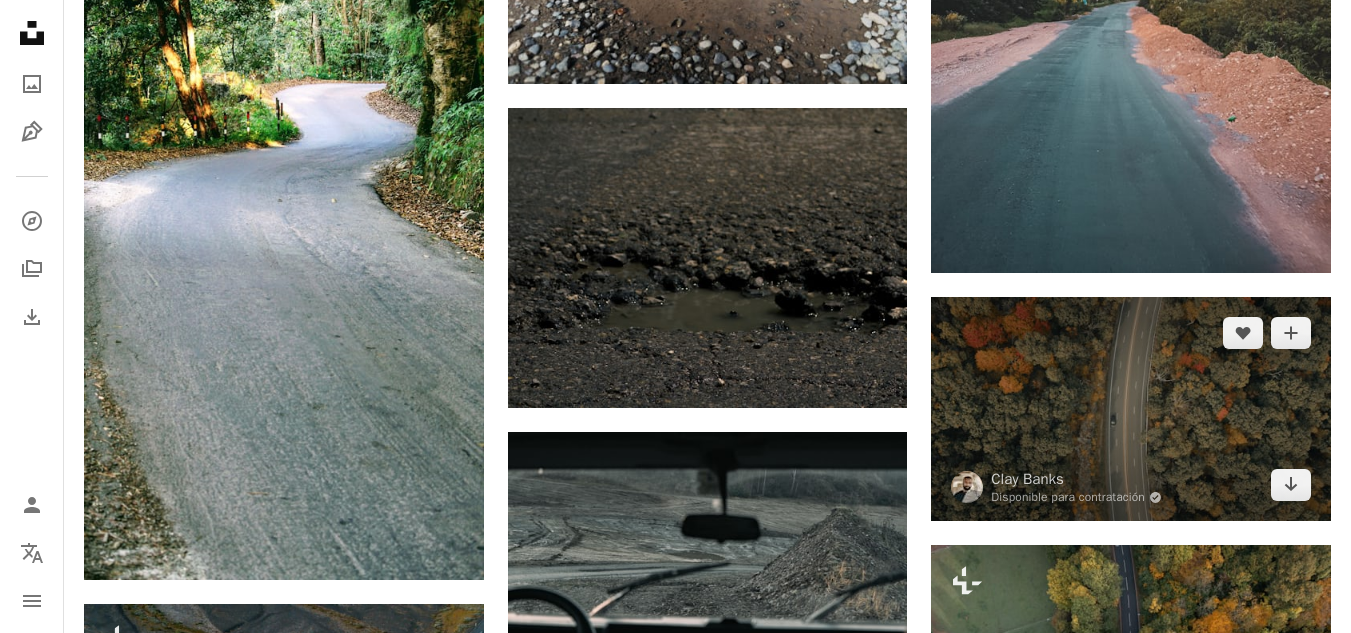 click at bounding box center [1131, 409] 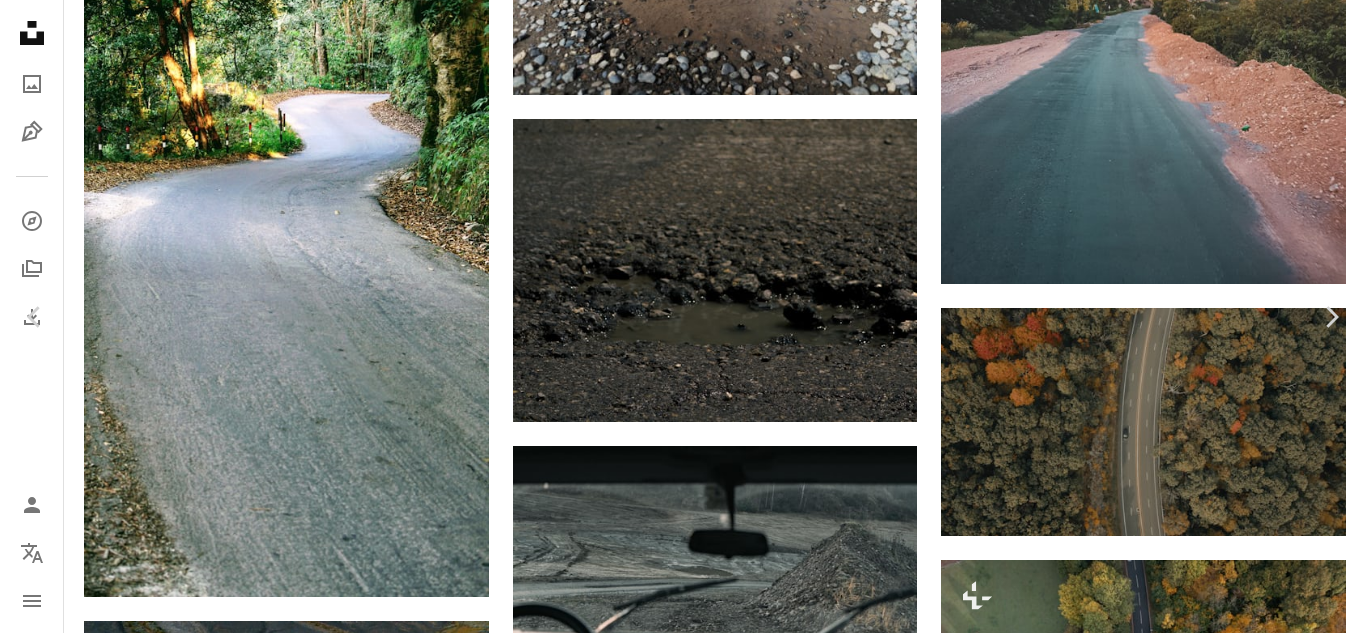 click on "An X shape Chevron left Chevron right Clay Banks Disponible para contratación A checkmark inside of a circle A heart A plus sign Descargar gratis Chevron down Zoom in Visualizaciones 584.899 Descargas 5290 Presentado en Fotos A forward-right arrow Compartir Info icon Información More Actions A map marker [REGION], [STATE], USA Calendar outlined Publicado el  20 de octubre de 2020 Camera DJI, FC220 Safety Uso gratuito bajo la  Licencia Unsplash camino otoño caer viaje conducción zángano carretera tráfico Viaje malhumorado antena viaje conducir destino ruta navegar Bancos de arcilla Valle del Hudson ida bosque Fotos de stock gratuitas Explora imágenes premium relacionadas en iStock  |  Ahorra un 20 % con el código UNSPLASH20 Ver más en iStock  ↗ Imágenes relacionadas A heart A plus sign Clay Banks Disponible para contratación A checkmark inside of a circle Arrow pointing down Plus sign for Unsplash+ A heart A plus sign [FIRST] [LAST] Para  Unsplash+ A lock Descargar A heart A plus sign" at bounding box center (683, 3753) 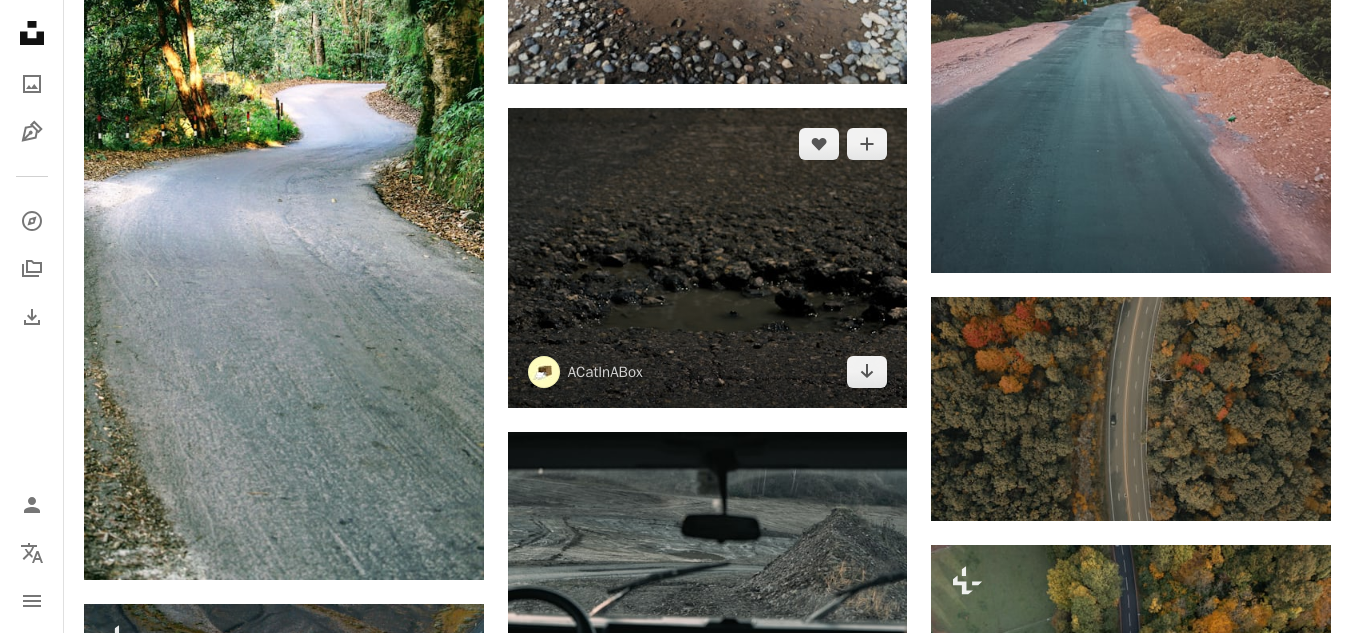 click at bounding box center [708, 258] 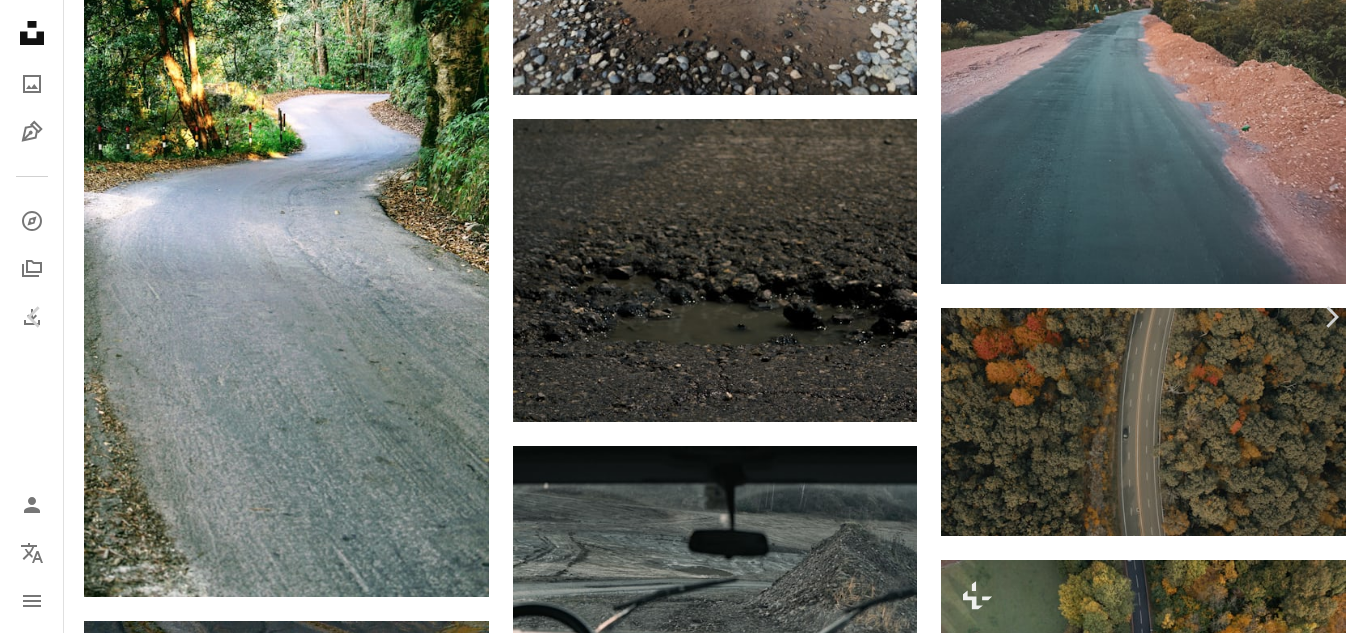 scroll, scrollTop: 1108, scrollLeft: 0, axis: vertical 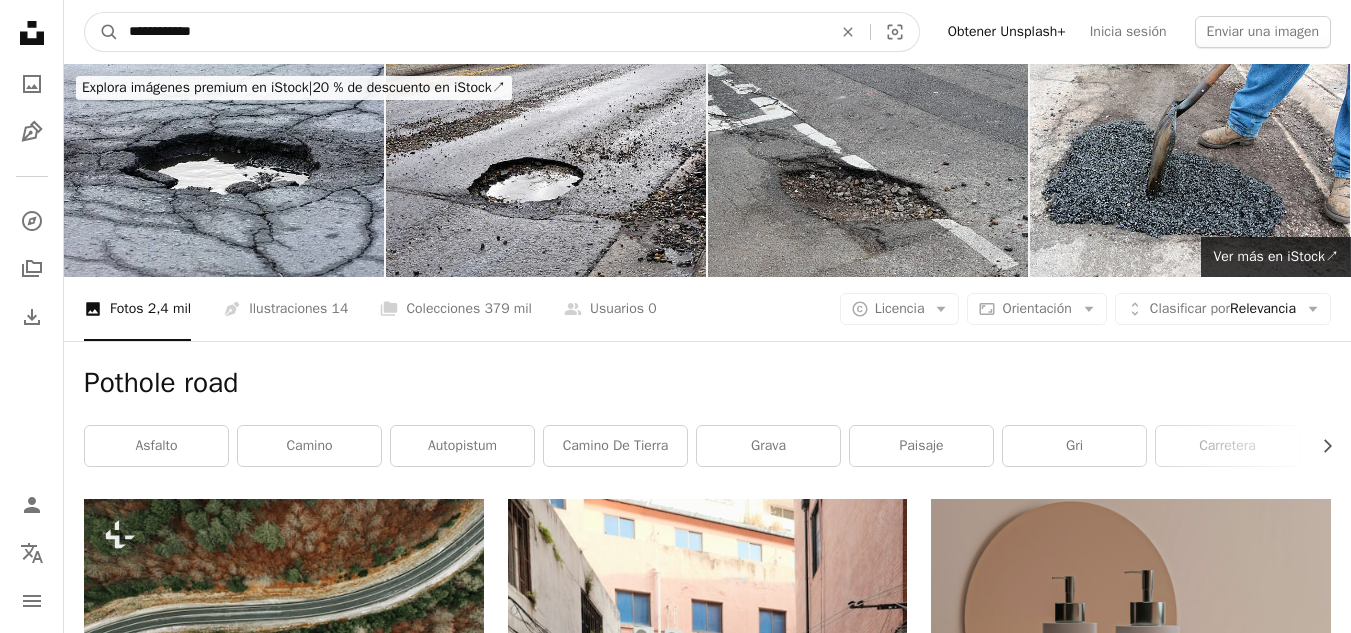 drag, startPoint x: 237, startPoint y: 6, endPoint x: 0, endPoint y: -1, distance: 237.10335 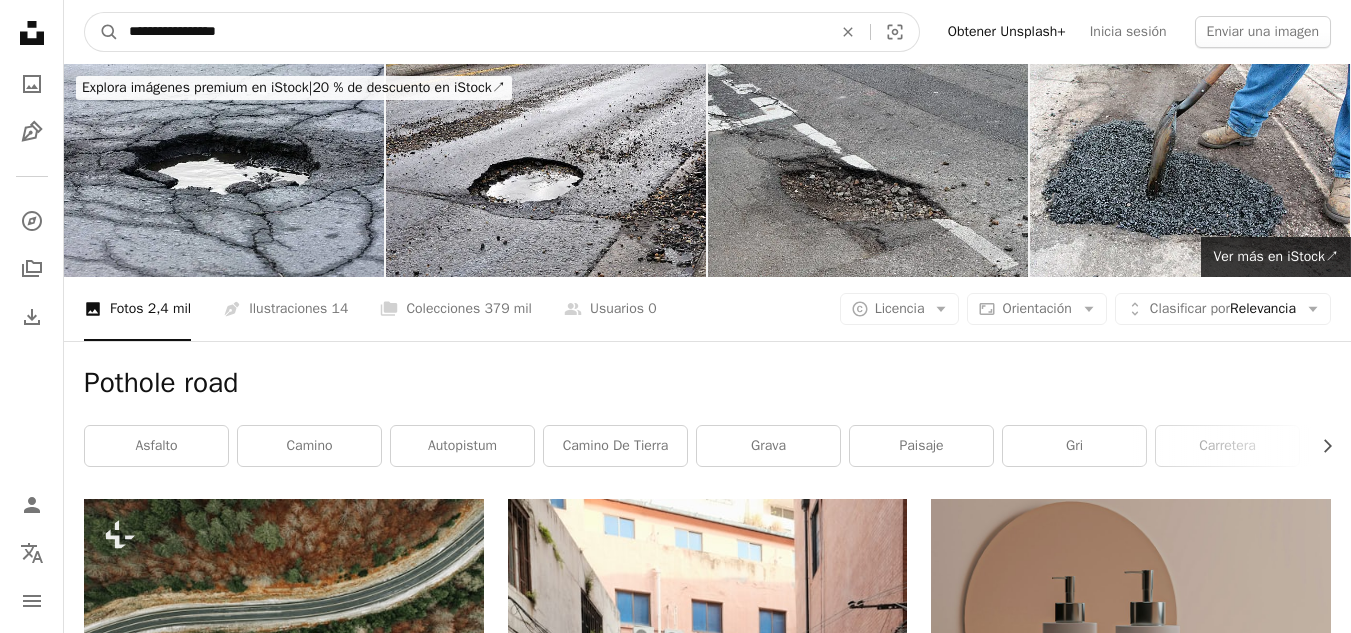 type on "**********" 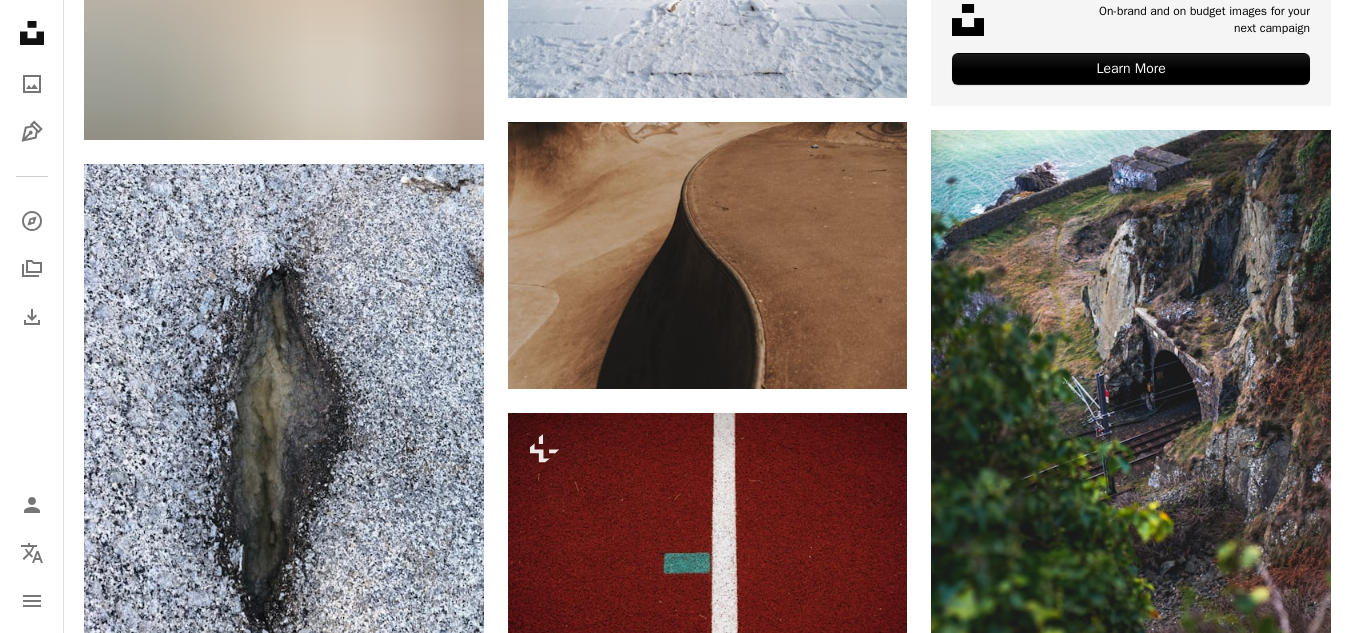 scroll, scrollTop: 0, scrollLeft: 0, axis: both 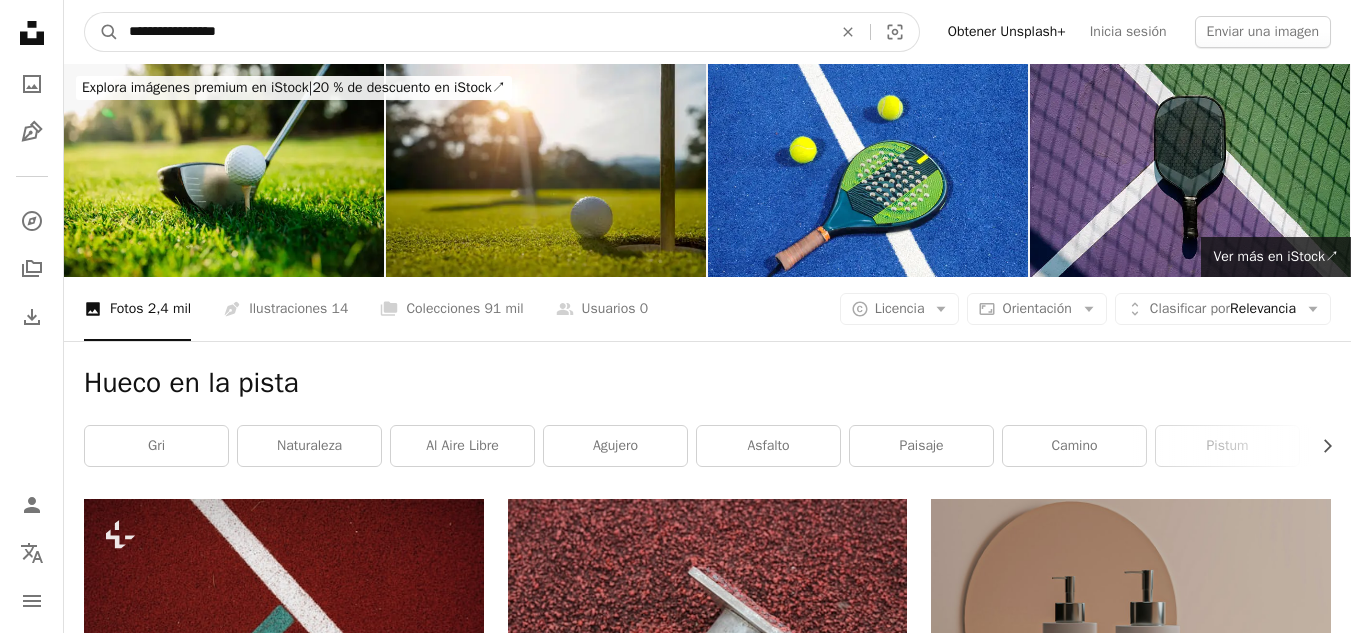 click on "**********" at bounding box center (472, 32) 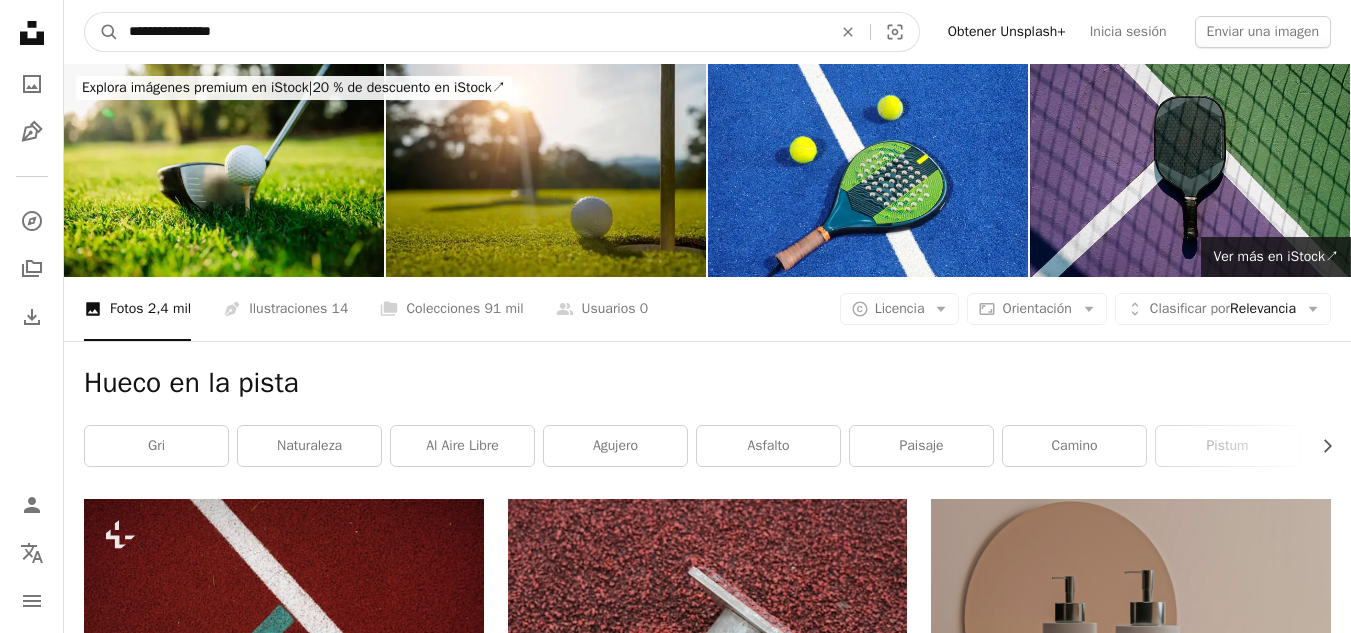 type on "**********" 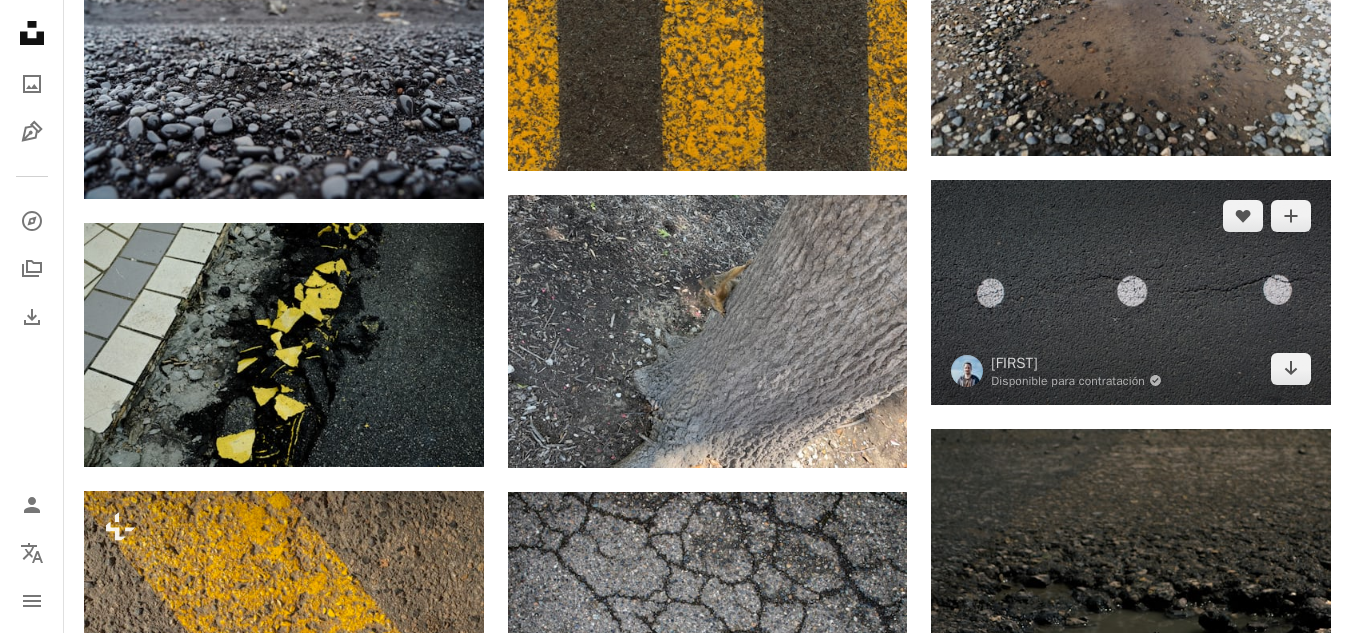 scroll, scrollTop: 2086, scrollLeft: 0, axis: vertical 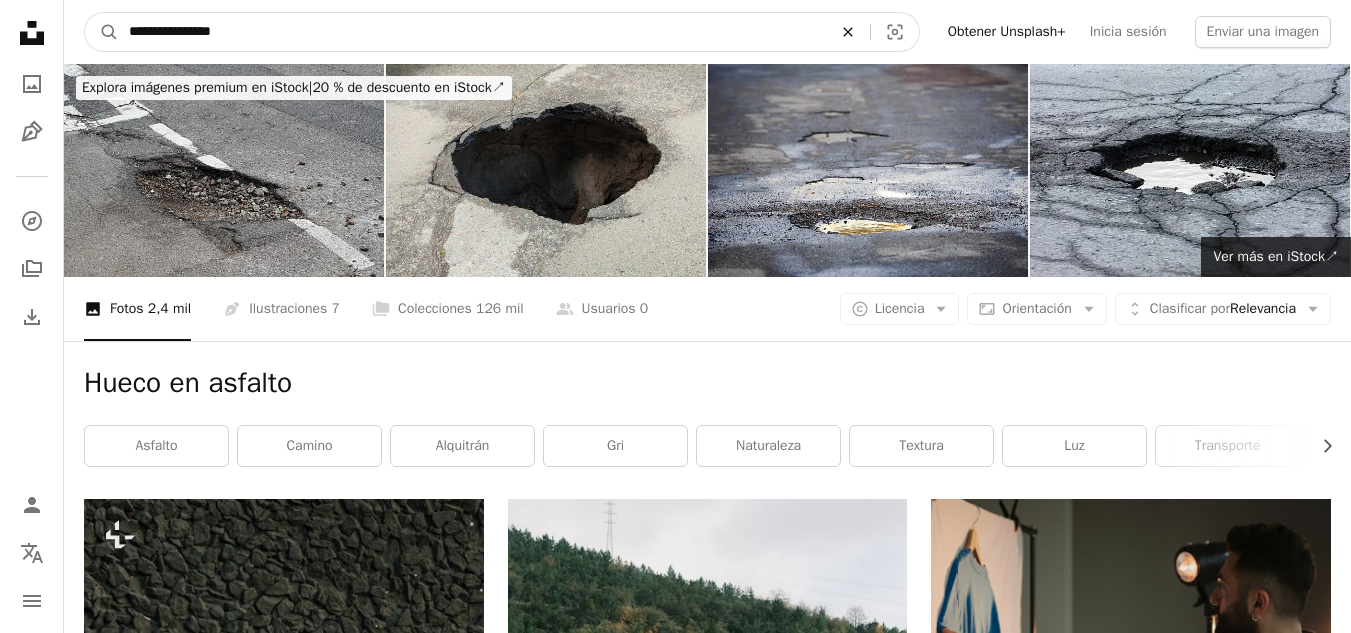 click on "An X shape" 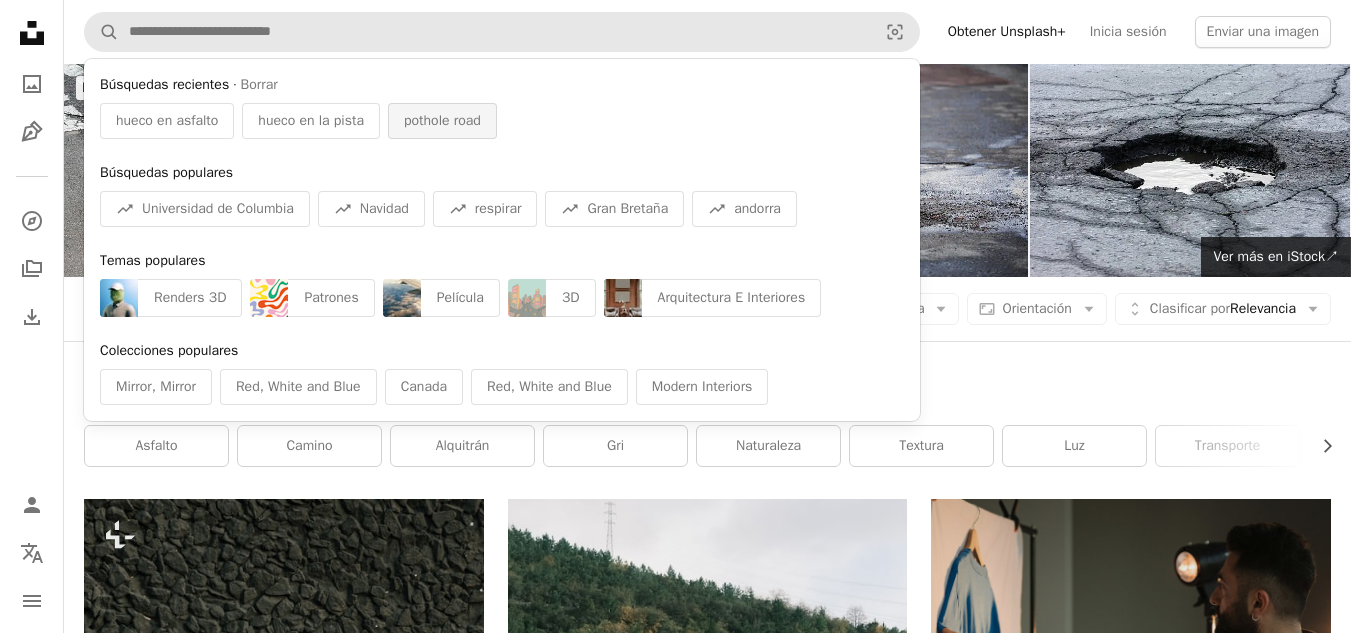 click on "pothole road" at bounding box center [442, 121] 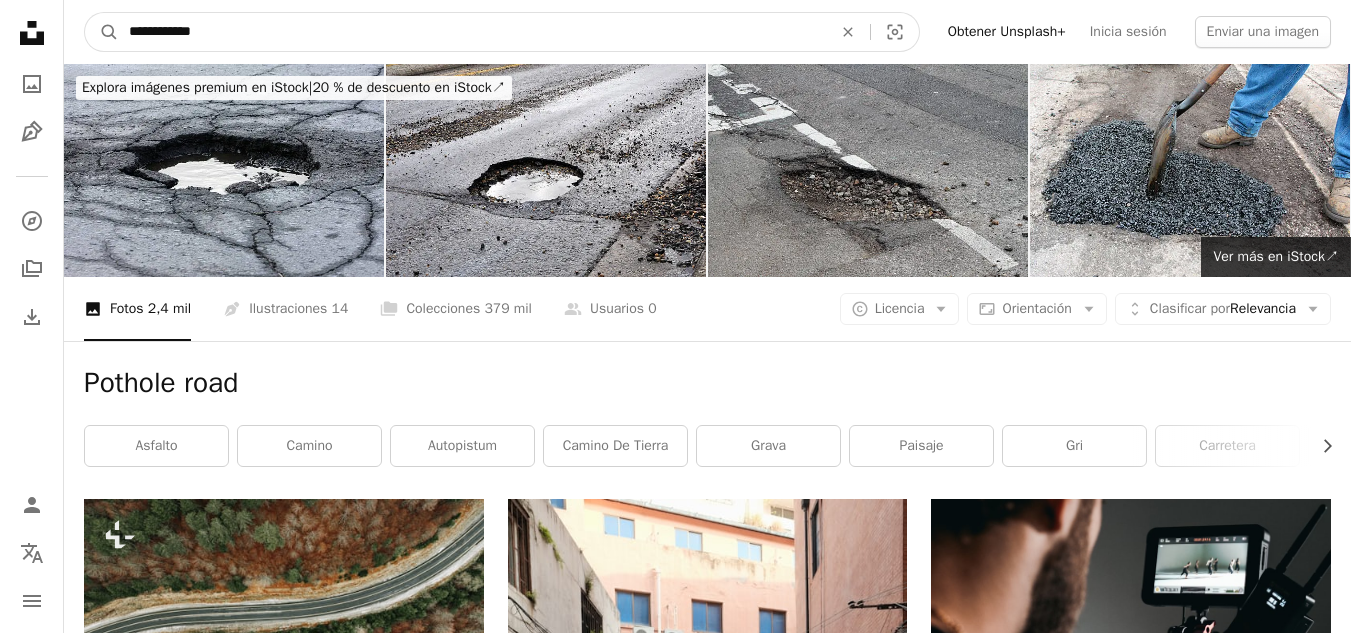 drag, startPoint x: 286, startPoint y: 25, endPoint x: 0, endPoint y: 16, distance: 286.14157 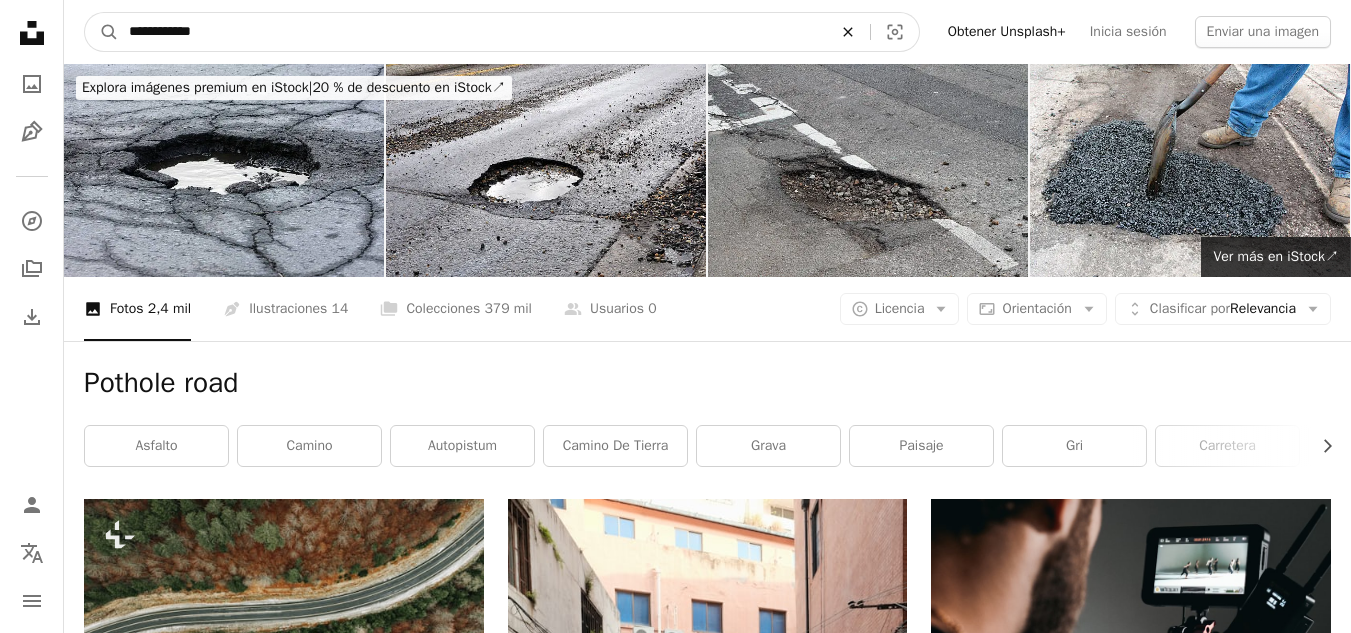 click on "An X shape" 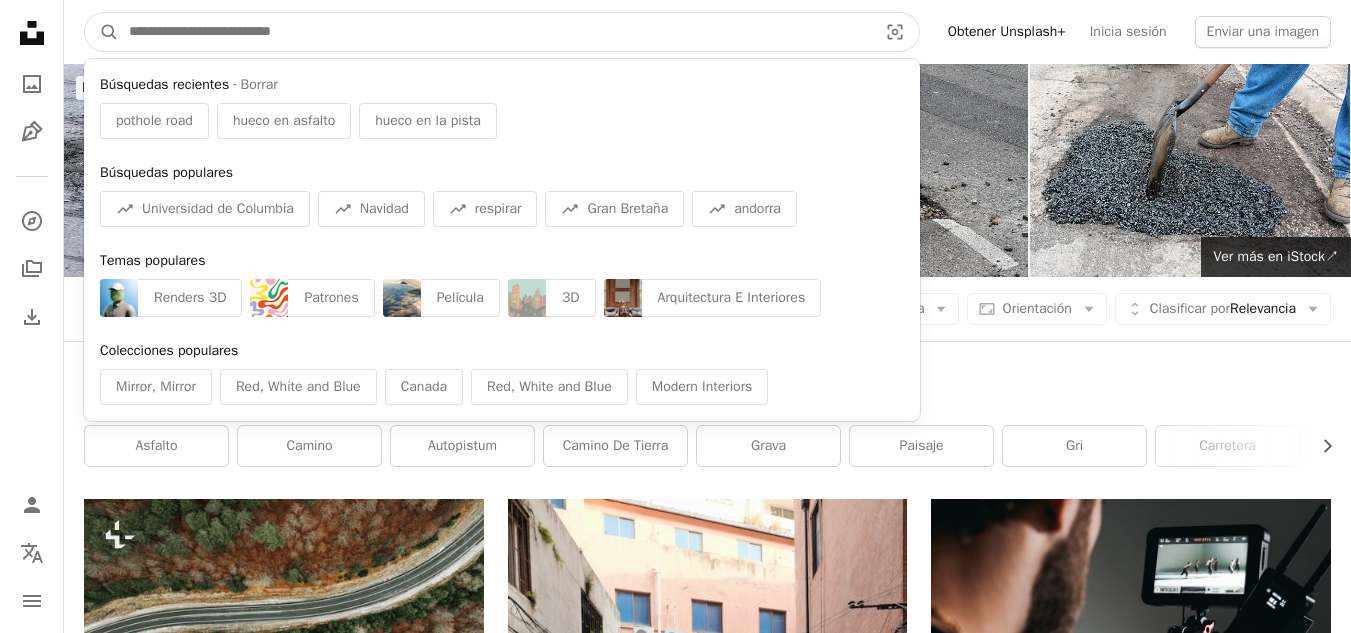 click at bounding box center (495, 32) 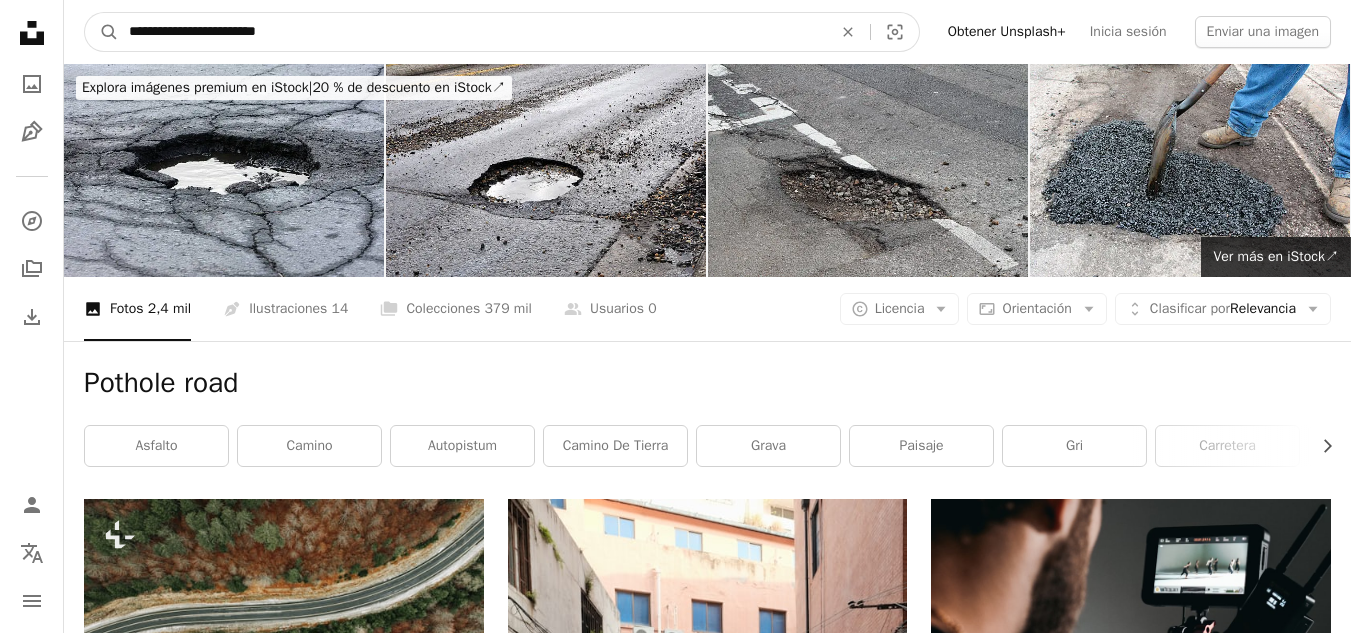 type on "**********" 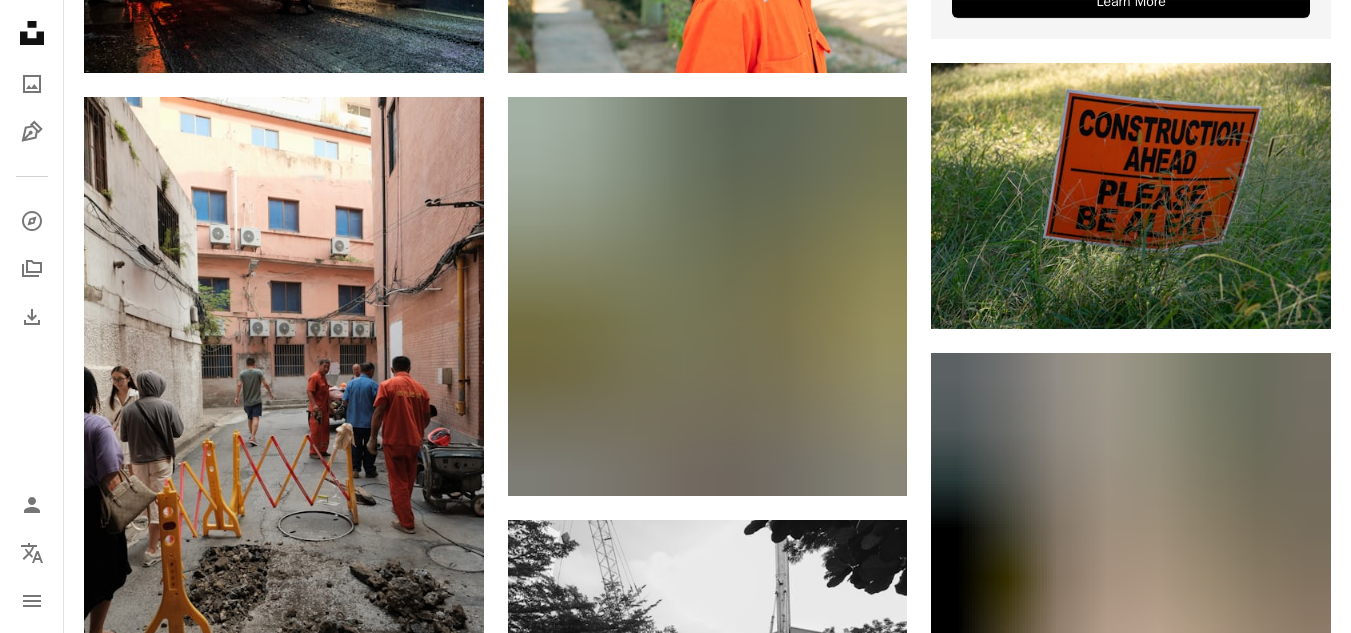 scroll, scrollTop: 999, scrollLeft: 0, axis: vertical 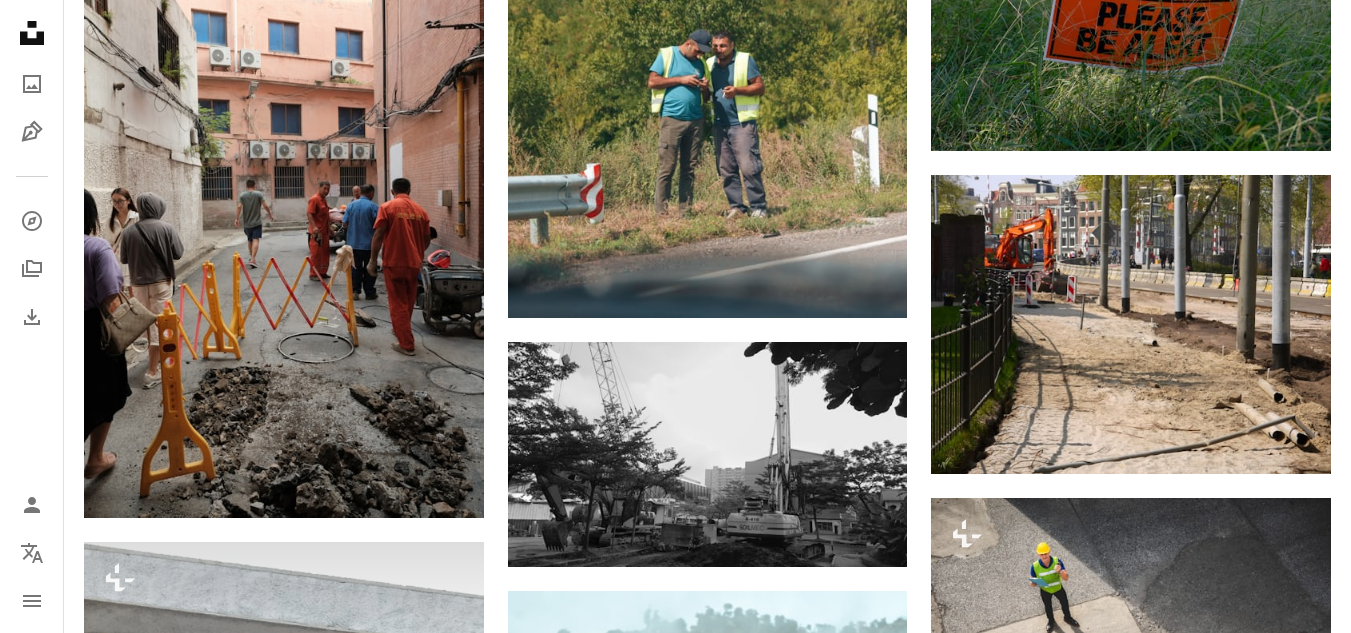 drag, startPoint x: 1342, startPoint y: 184, endPoint x: 1351, endPoint y: 199, distance: 17.492855 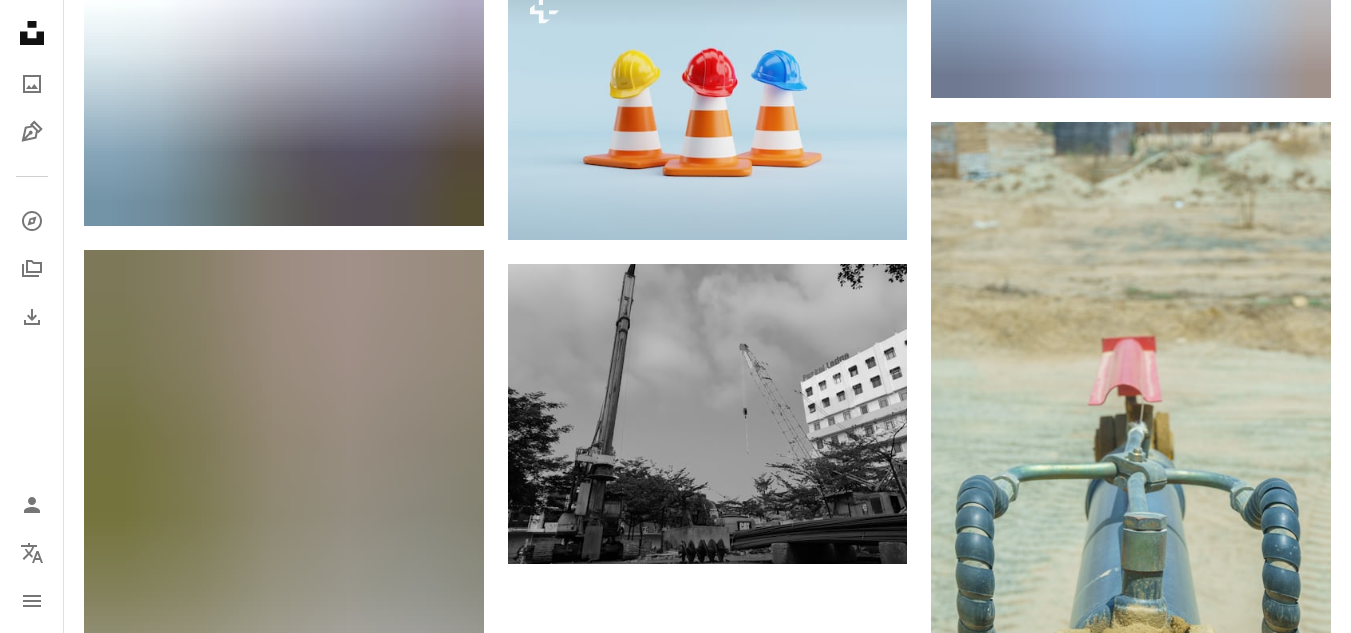scroll, scrollTop: 2415, scrollLeft: 0, axis: vertical 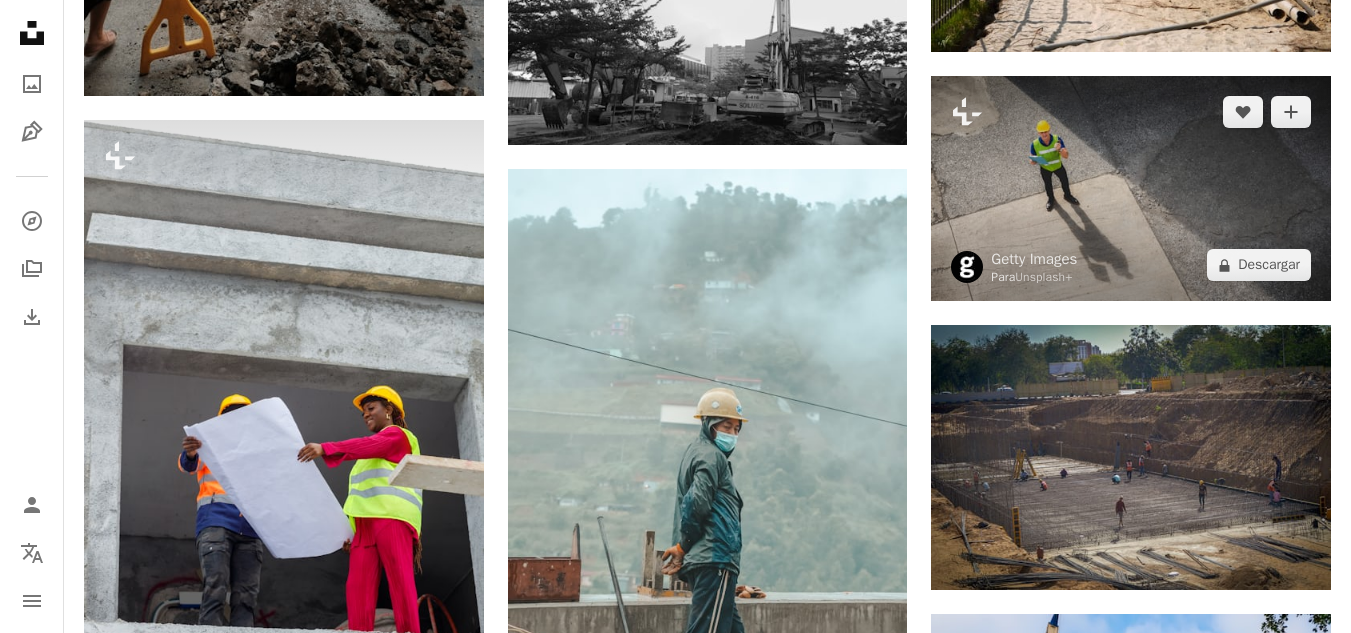 click at bounding box center [1131, 188] 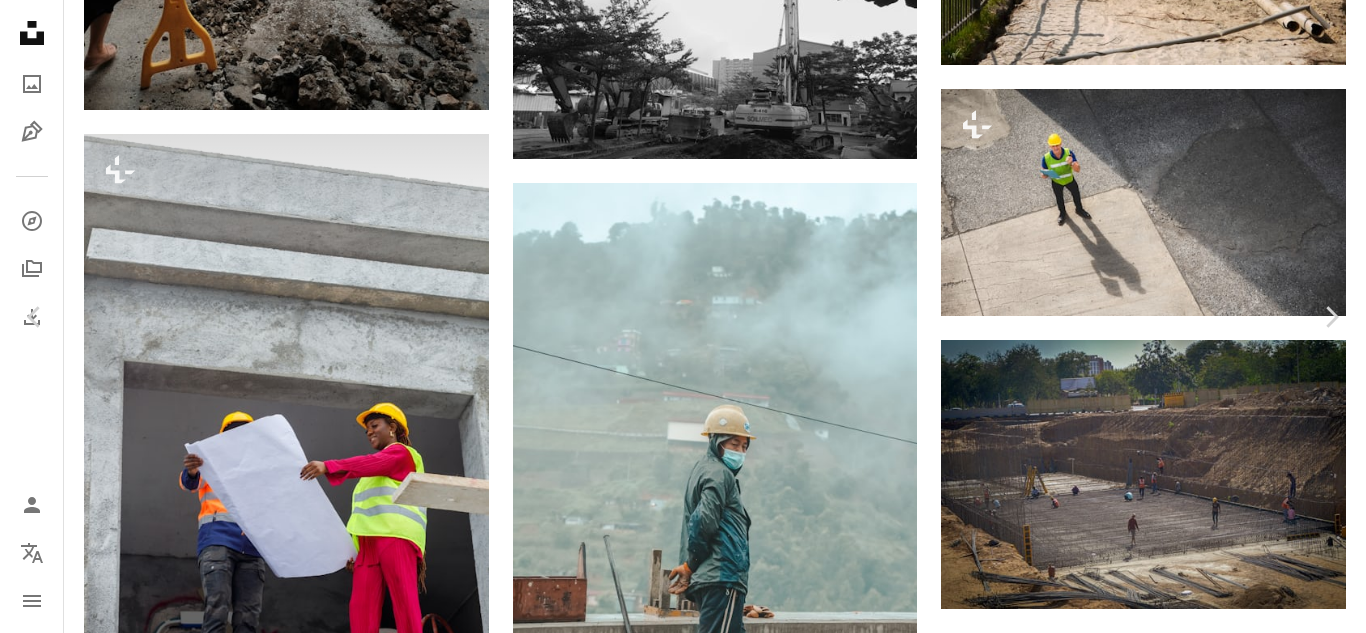 click on "An X shape Chevron left Chevron right Getty Images Para  Unsplash+ A heart A plus sign A lock Descargar Zoom in A forward-right arrow Compartir More Actions Calendar outlined Publicado el  3 de noviembre de 2022 Safety Con la  Licencia Unsplash+ negocio adulto fotografía fábrica transporte industria seguridad naviero economía control pila carga puerto astillero Machos ocupación profesional casco de trabajo examinando Fondos de pantalla HD De esta serie Chevron right Plus sign for Unsplash+ Plus sign for Unsplash+ Plus sign for Unsplash+ Plus sign for Unsplash+ Plus sign for Unsplash+ Plus sign for Unsplash+ Plus sign for Unsplash+ Plus sign for Unsplash+ Plus sign for Unsplash+ Plus sign for Unsplash+ Imágenes relacionadas Plus sign for Unsplash+ A heart A plus sign Getty Images Para  Unsplash+ A lock Descargar Plus sign for Unsplash+ A heart A plus sign Getty Images Para  Unsplash+ A lock Descargar Plus sign for Unsplash+ A heart A plus sign Getty Images Para  Unsplash+ A lock Descargar A heart Para" at bounding box center (683, 3396) 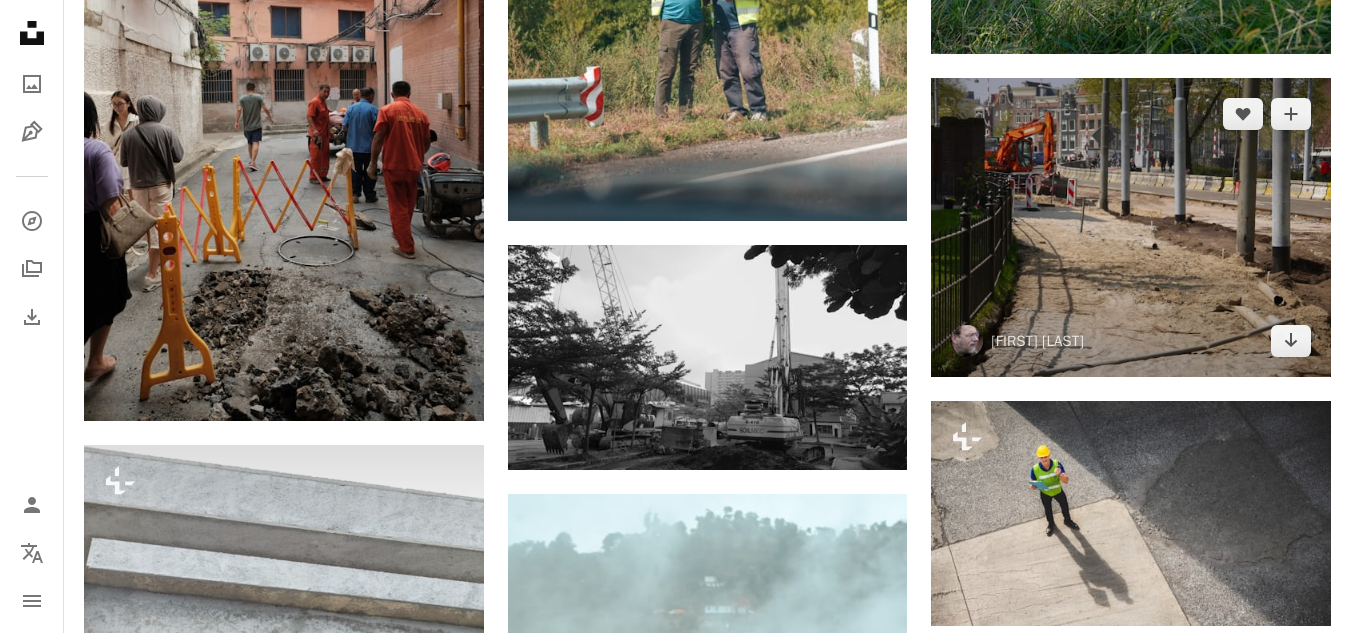 scroll, scrollTop: 1250, scrollLeft: 0, axis: vertical 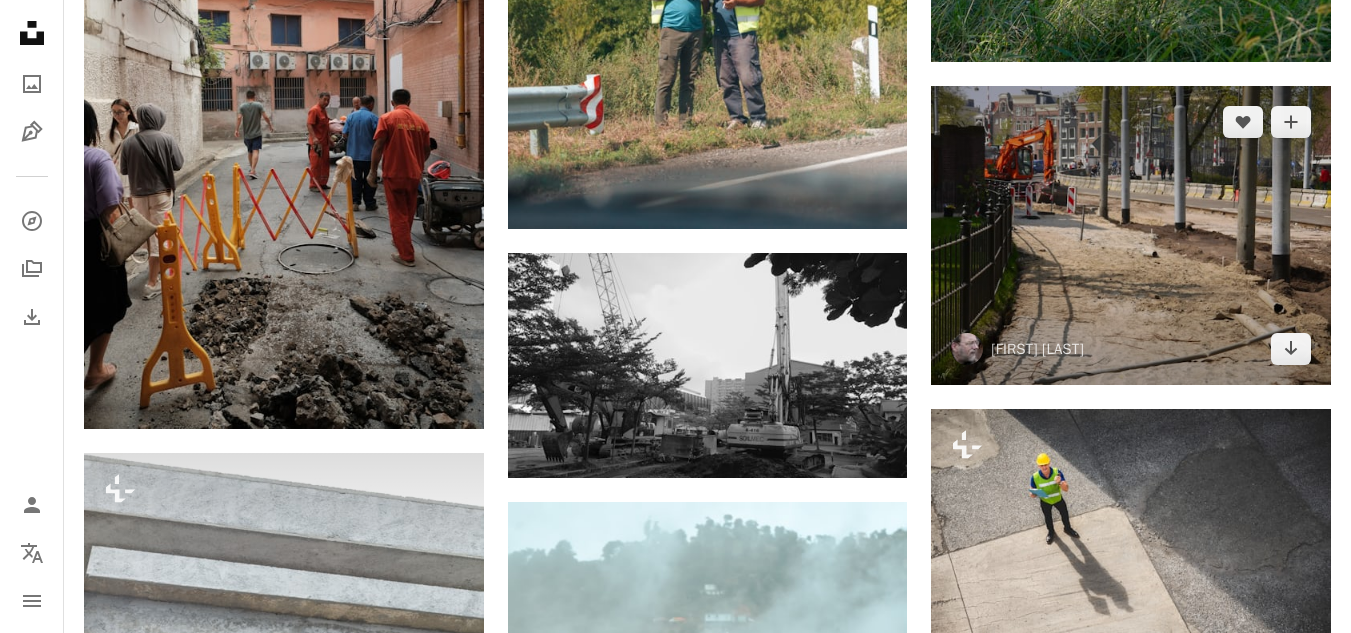 click at bounding box center (1131, 236) 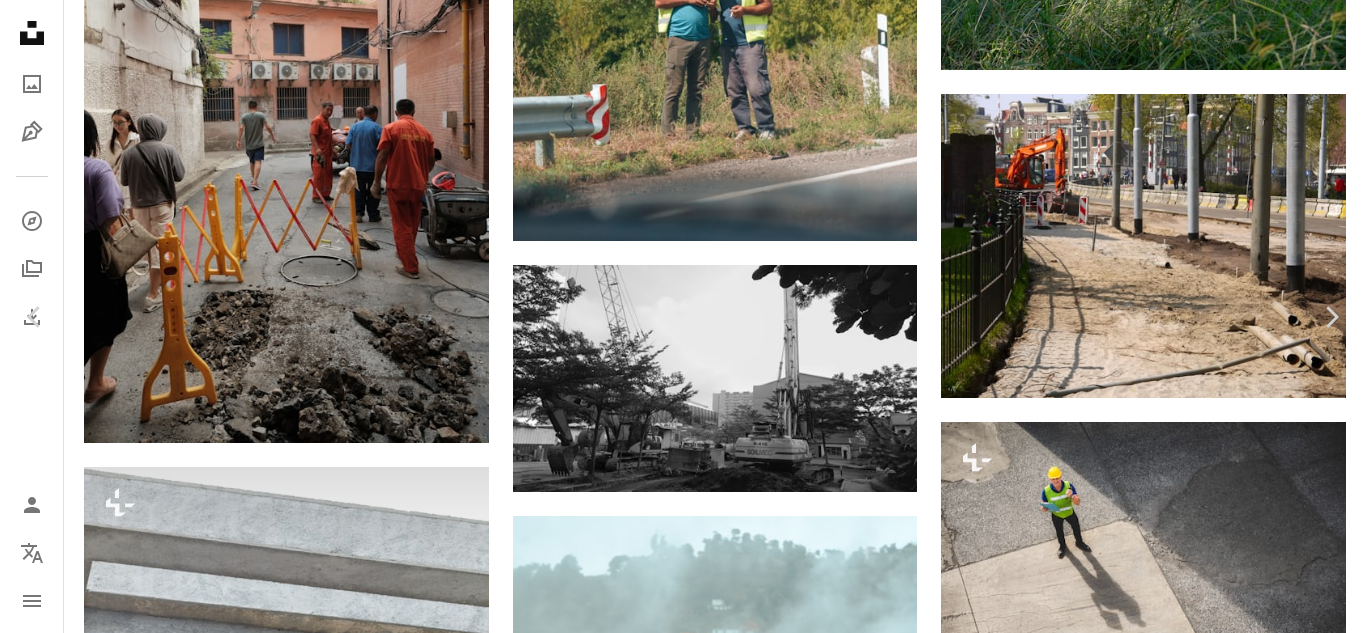 click on "An X shape Chevron left Chevron right [FIRST] [LAST] [FIRST] [LAST] A heart A plus sign Descargar gratis Chevron down Zoom in Visualizaciones 261.792 Descargas 1228 A forward-right arrow Compartir Info icon Información More Actions A map marker [CITY], [COUNTRY] Calendar outlined Publicado el  5 de marzo de 2020 Camera Panasonic, DMC-GF3 Safety Uso gratuito bajo la  Licencia Unsplash Construcciones ciudad Humano foto camino ropa calle urbano arena [CITY] marrón camino al aire libre atavío [COUNTRY] trabajadores soleado excavador Sombras casco Imágenes de dominio público Explora imágenes premium relacionadas en iStock  |  Ahorra un 20 % con el código UNSPLASH20 Ver más en iStock  ↗ Imágenes relacionadas A heart A plus sign [FIRST] [LAST] Arrow pointing down A heart A plus sign [FIRST] [LAST] Arrow pointing down A heart A plus sign [FIRST] [LAST] Arrow pointing down Plus sign for Unsplash+ A heart A plus sign Getty Images Para  Unsplash+ A lock Descargar A heart" at bounding box center (683, 3729) 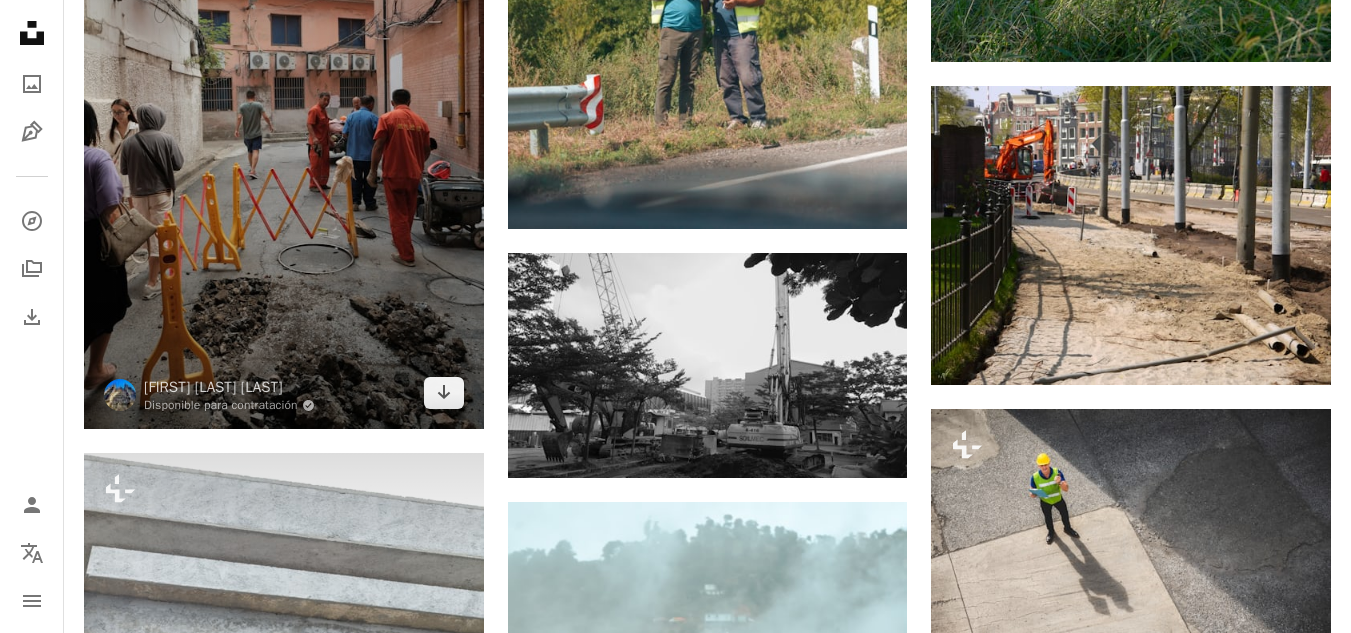 click at bounding box center [284, 129] 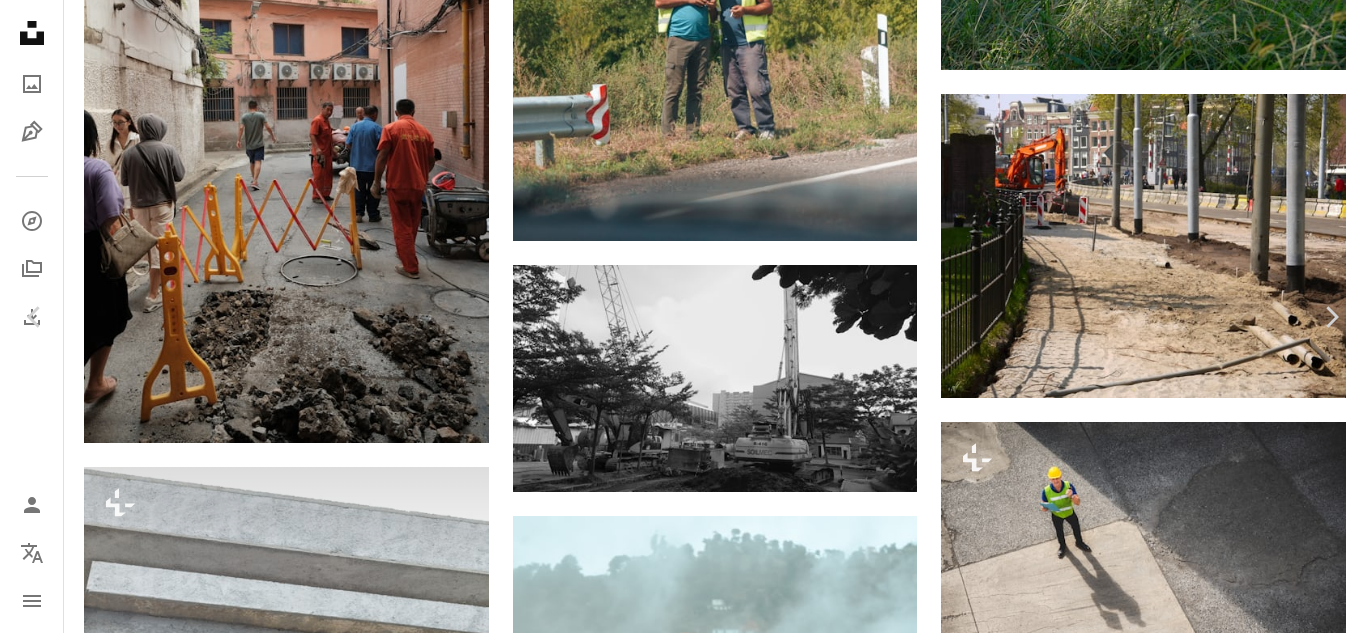 click on "Descargar gratis" at bounding box center (1164, 3460) 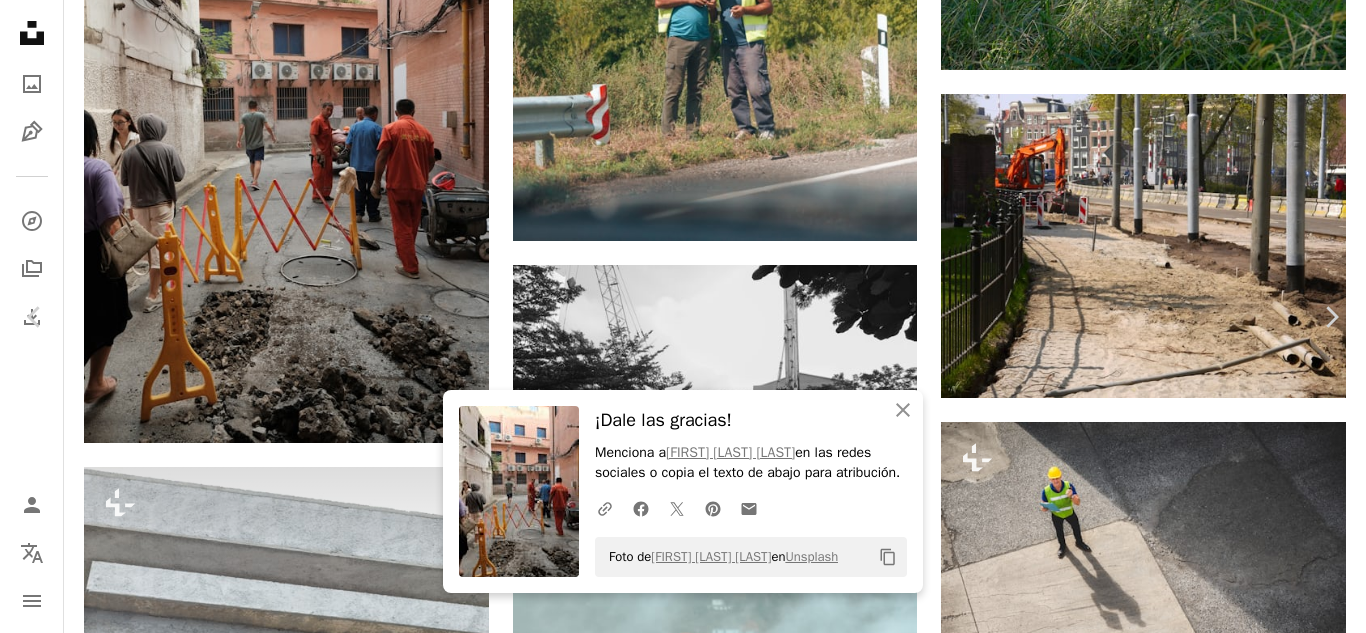 click on "An X shape Chevron left Chevron right An X shape Cerrar ¡Dale las gracias! Menciona a  [FIRST] [LAST]  en las redes sociales o copia el texto de abajo para atribución. A URL sharing icon (chains) Facebook icon X (formerly Twitter) icon Pinterest icon An envelope Foto de  [FIRST] [LAST]  en  Unsplash
Copy content [FIRST] [LAST] Disponible para contratación A checkmark inside of a circle A heart A plus sign Descargar gratis Chevron down Zoom in Visualizaciones 14.137 Descargas 98 A forward-right arrow Compartir Info icon Información More Actions A map marker Shanghai, China Calendar outlined Publicado el  3 de noviembre de 2024 Camera FUJIFILM, X-T2 Safety Uso gratuito bajo la  Licencia Unsplash edificio camino trabajo construcción calle trabajador Fotografía callejera agujero callejón bache Calles de Shanghái mujer ciudad hombre Humano hembra adulto China urbano masculino Imágenes de Creative Commons Explora imágenes premium relacionadas en iStock  |" at bounding box center (683, 3729) 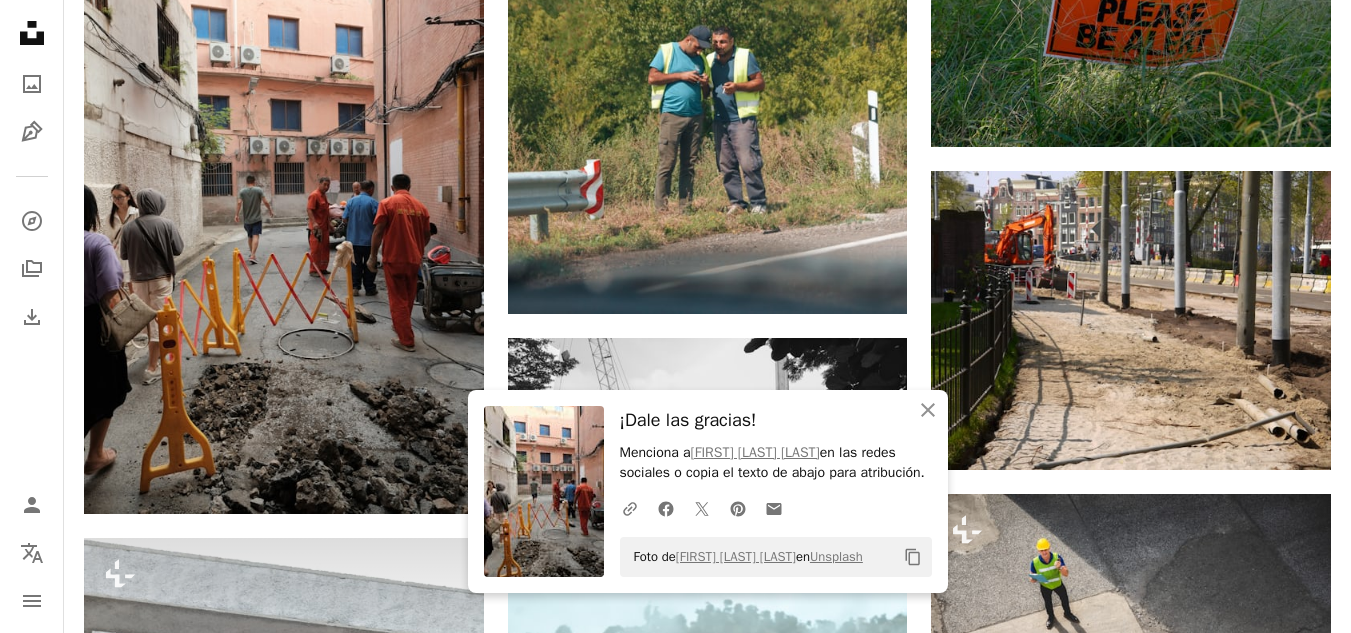 scroll, scrollTop: 1134, scrollLeft: 0, axis: vertical 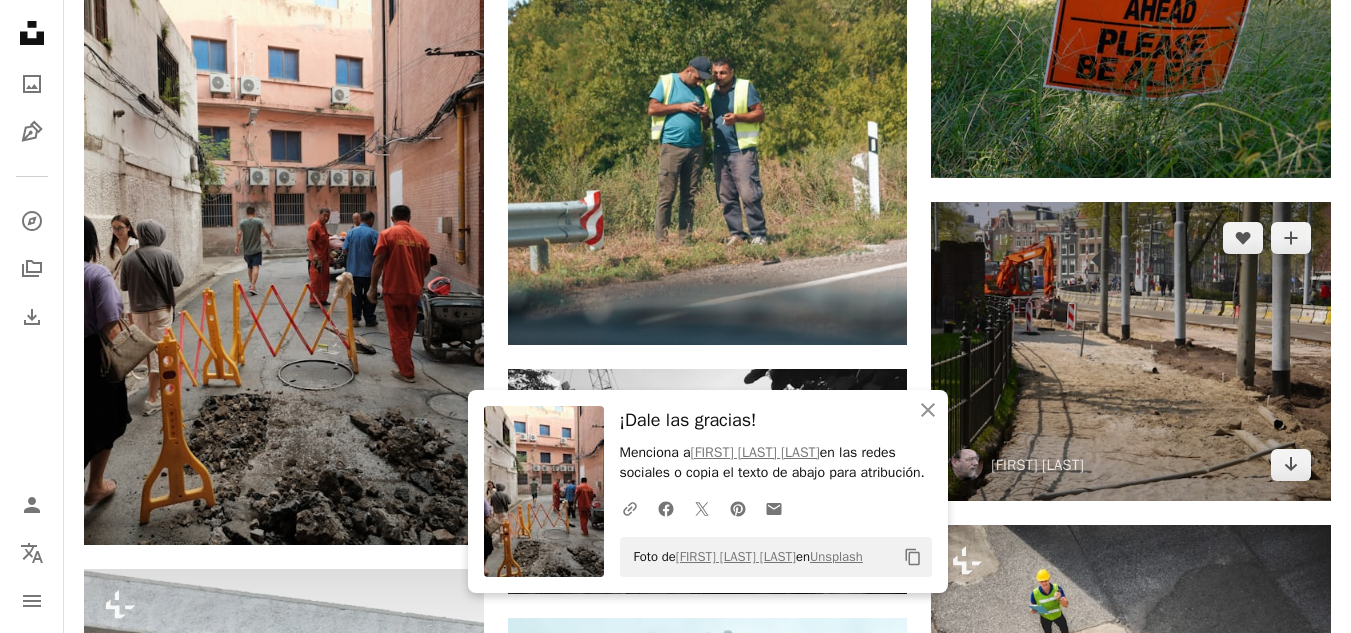click at bounding box center (1131, 352) 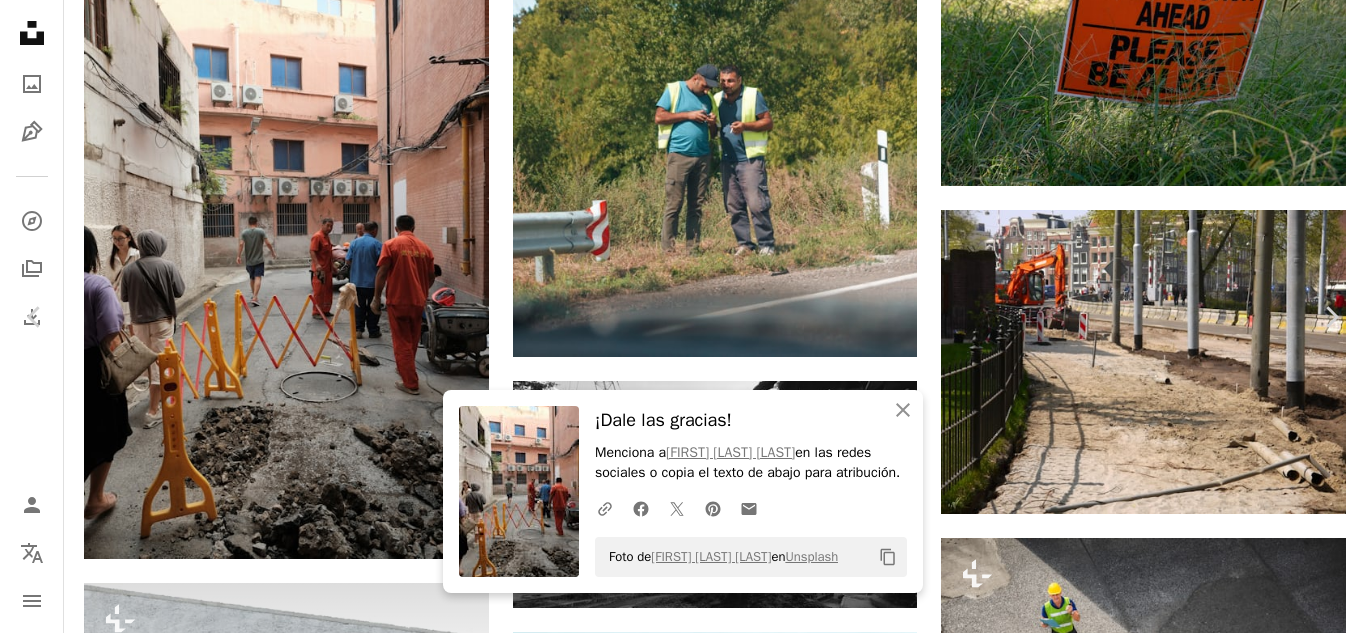 click on "Descargar gratis" at bounding box center [1164, 3576] 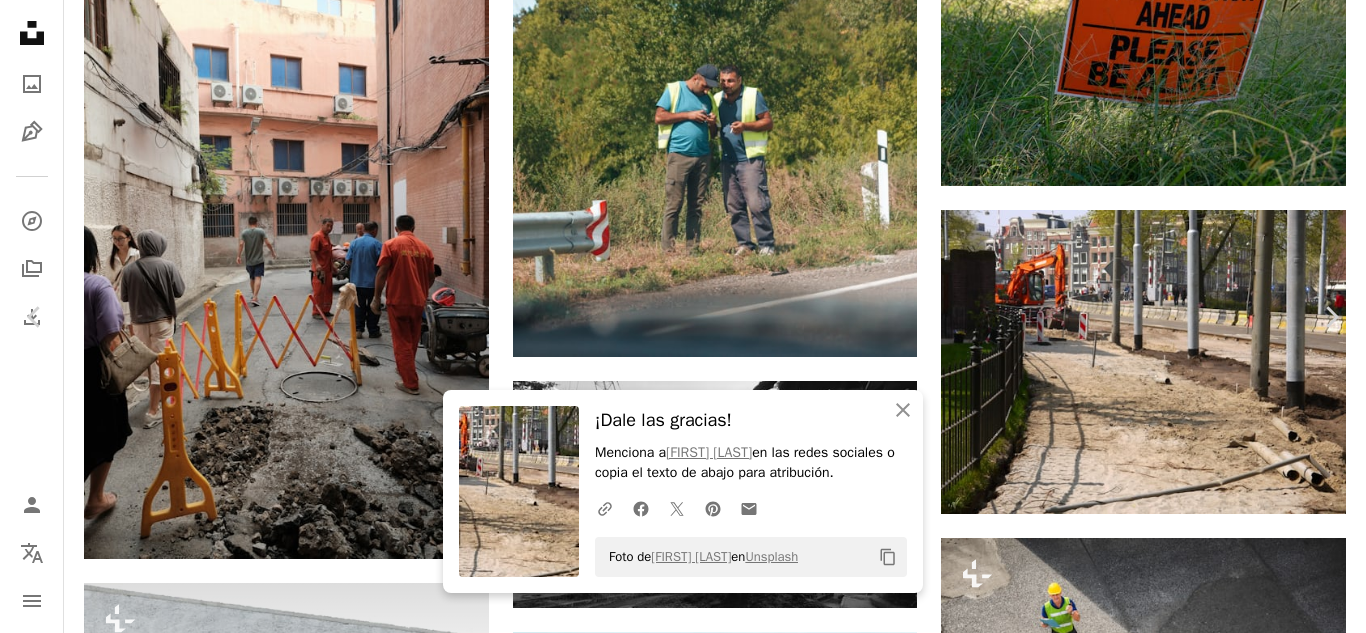 click on "An X shape Chevron left Chevron right An X shape Cerrar ¡Dale las gracias! Menciona a  [FIRST] [LAST]  en las redes sociales o copia el texto de abajo para atribución. A URL sharing icon (chains) Facebook icon X (formerly Twitter) icon Pinterest icon An envelope Foto de  [FIRST] [LAST]  en  Unsplash
Copy content [FIRST] [LAST] [FIRST] [LAST] A heart A plus sign Descargar gratis Chevron down Zoom in Visualizaciones 261.792 Descargas 1228 A forward-right arrow Compartir Info icon Información More Actions A map marker [CITY], [COUNTRY] Calendar outlined Publicado el  5 de marzo de 2020 Camera Panasonic, DMC-GF3 Safety Uso gratuito bajo la  Licencia Unsplash Construcciones ciudad Humano foto camino ropa calle urbano arena [CITY] marrón camino al aire libre atavío [COUNTRY] trabajadores soleado excavador Sombras casco Imágenes de dominio público Explora imágenes premium relacionadas en iStock  |  Ahorra un 20 % con el código UNSPLASH20 Ver más en iStock  ↗" at bounding box center (683, 3845) 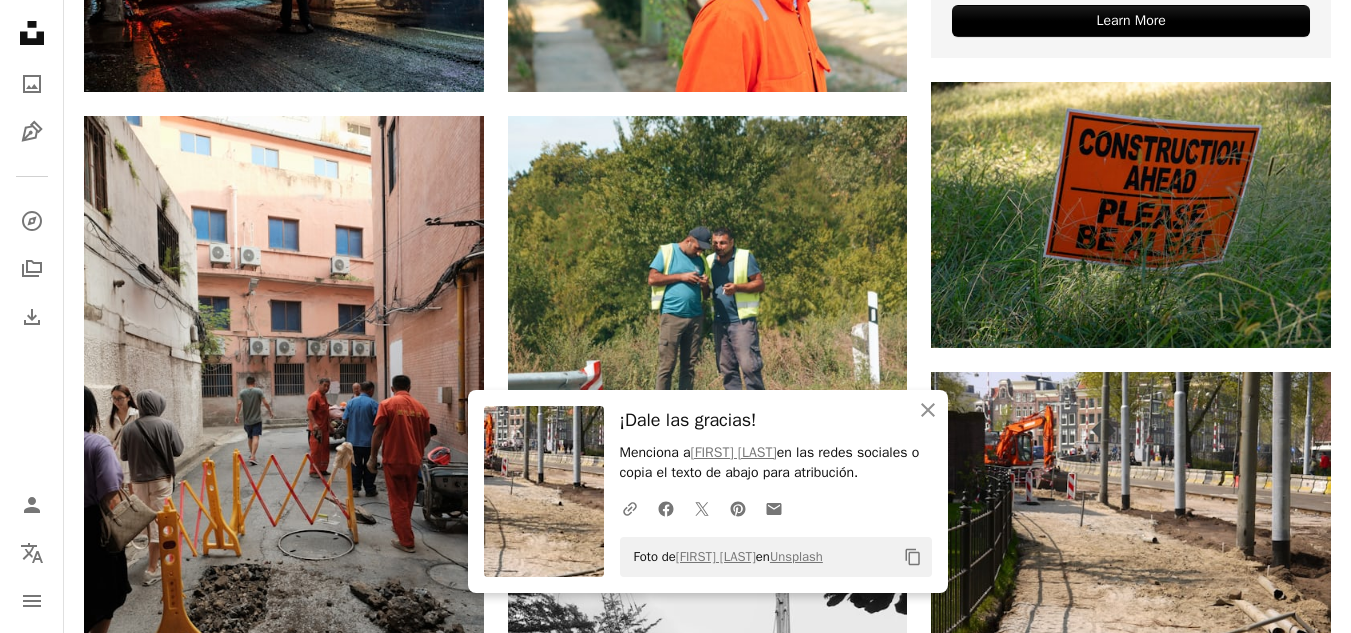 scroll, scrollTop: 925, scrollLeft: 0, axis: vertical 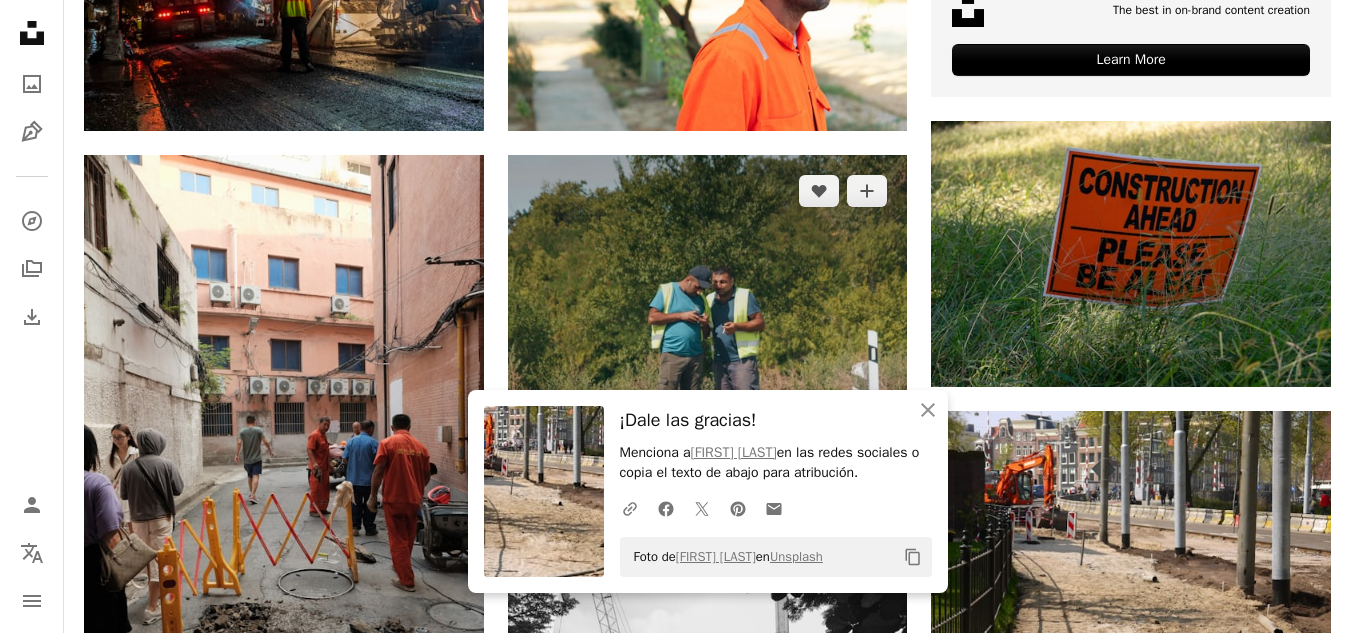 click at bounding box center (708, 355) 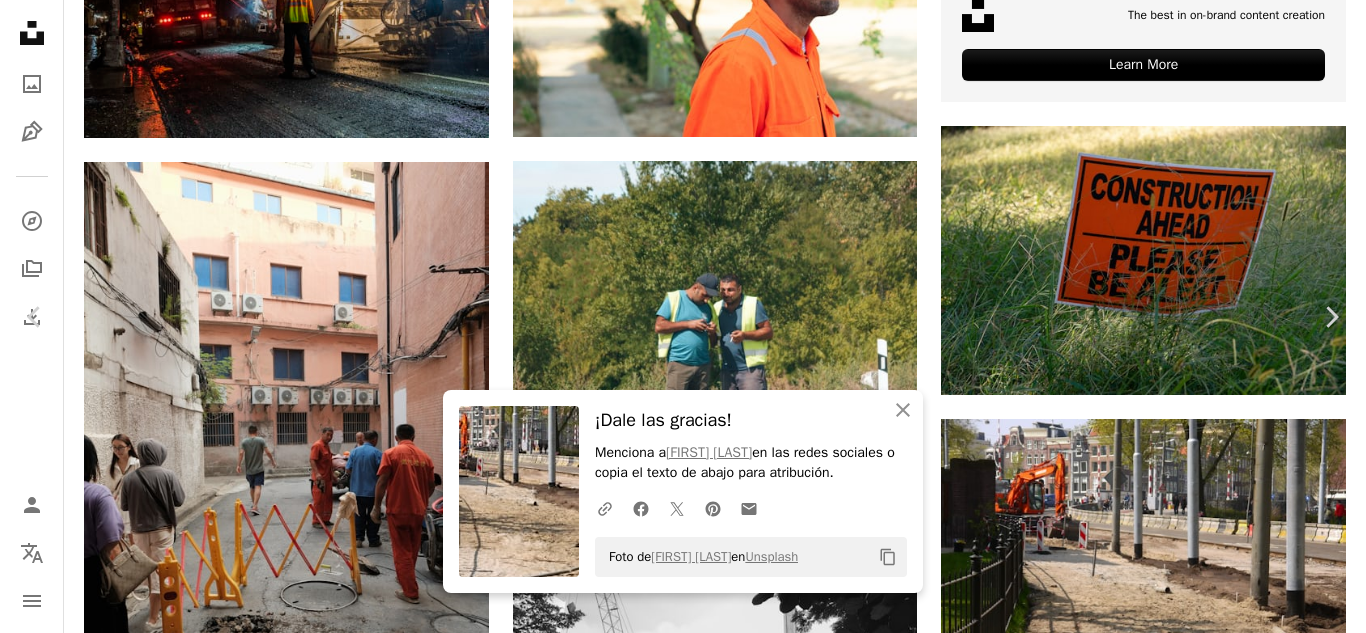 click on "Descargar gratis" at bounding box center (1164, 3785) 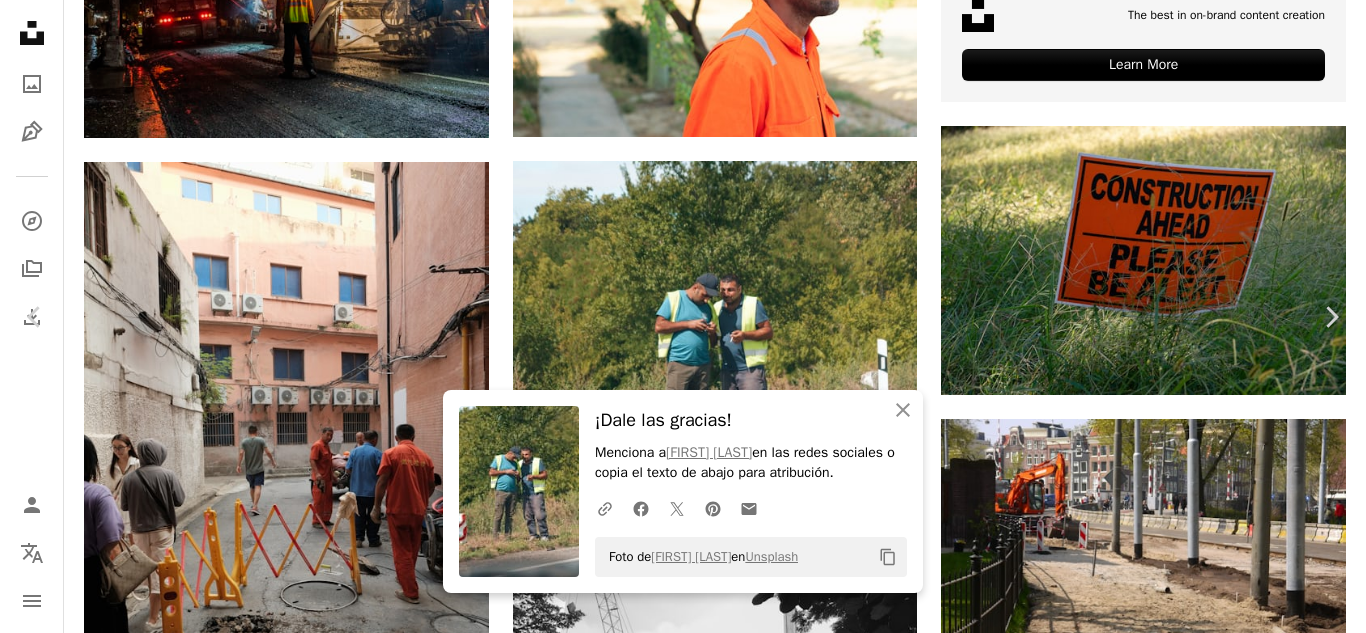 click on "An X shape Chevron left Chevron right An X shape Cerrar ¡Dale las gracias! Menciona a  [FIRST] [LAST]  en las redes sociales o copia el texto de abajo para atribución. A URL sharing icon (chains) Facebook icon X (formerly Twitter) icon Pinterest icon An envelope Foto de  [FIRST] [LAST]  en  Unsplash
Copy content [FIRST] [LAST] [FIRST] [LAST] A heart A plus sign Descargar gratis Chevron down Zoom in Visualizaciones 8142 Descargas 80 A forward-right arrow Compartir Info icon Información More Actions Calendar outlined Publicado el  1 de abril de 2025 Camera Canon, EOS 650D Safety Uso gratuito bajo la  Licencia Unsplash verano camino construcción Trabajo en Equipo comunicación medio ambiente seguridad teléfono inteligente trabajo al aire libre verdor trabajadores infraestructura Día soleado rural inspección uniforme luz del día Fondos Explora imágenes premium relacionadas en iStock  |  Ahorra un 20 % con el código UNSPLASH20 Ver más en iStock  ↖️ Imágenes relacionadas A heart A plus sign A heart" at bounding box center [683, 4054] 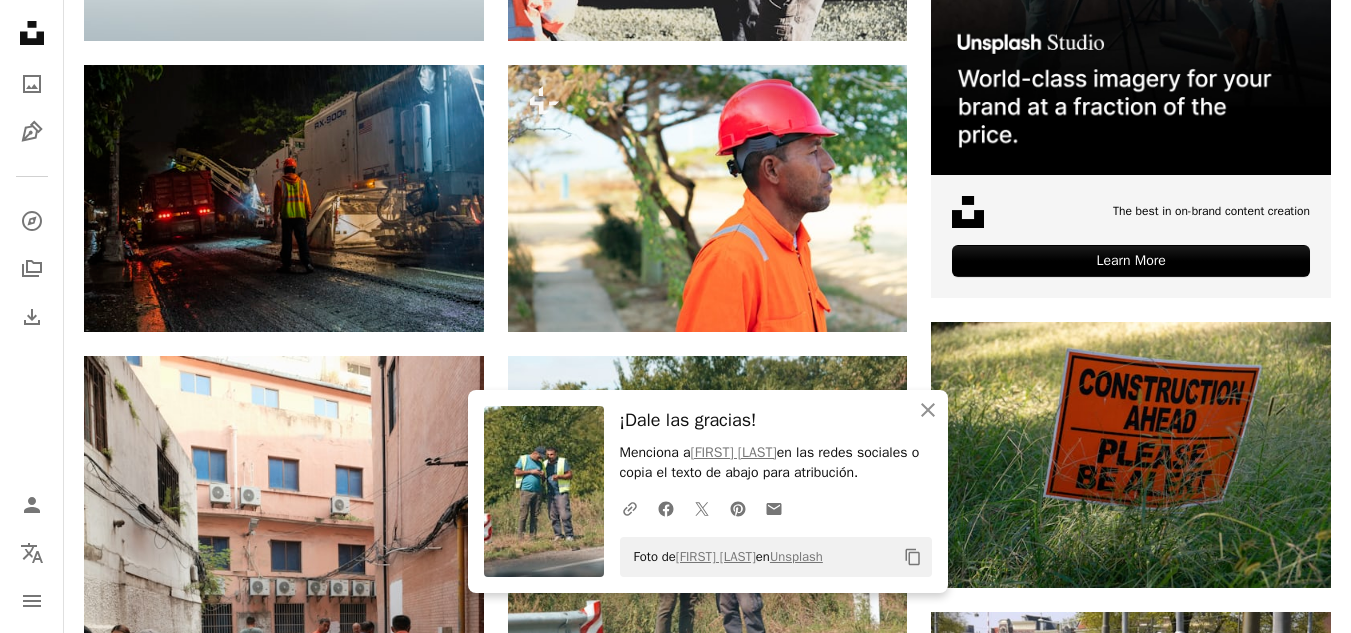 scroll, scrollTop: 732, scrollLeft: 0, axis: vertical 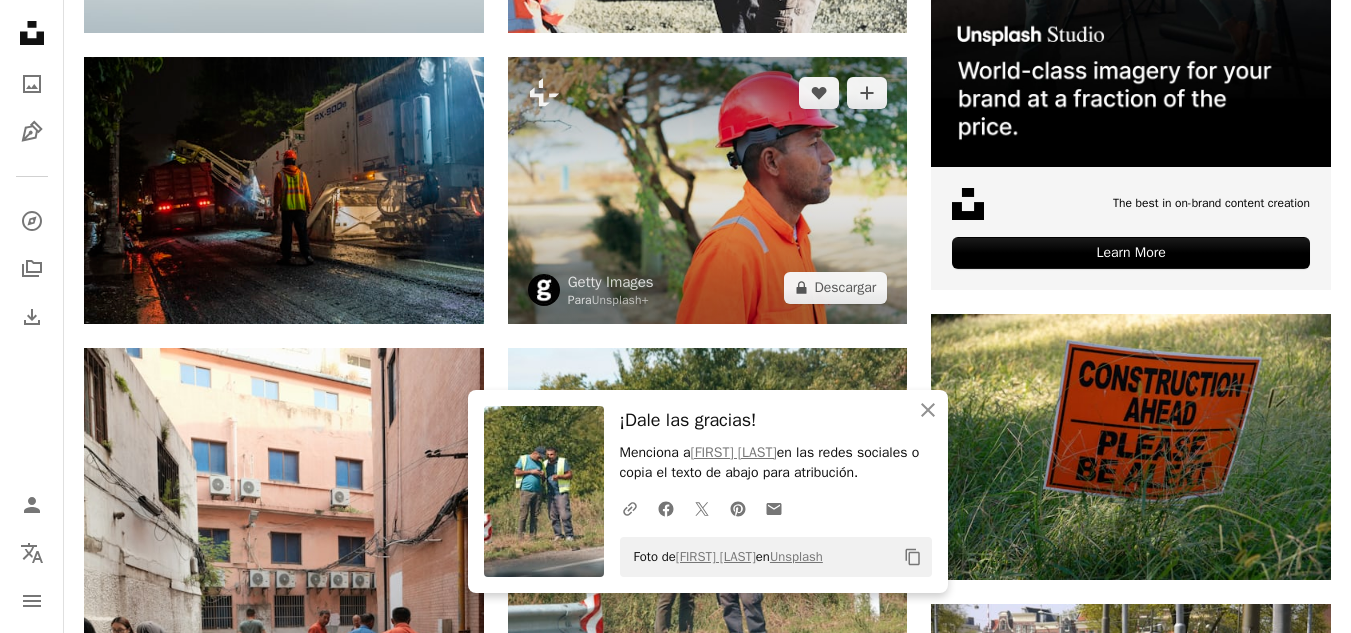 click at bounding box center [708, 190] 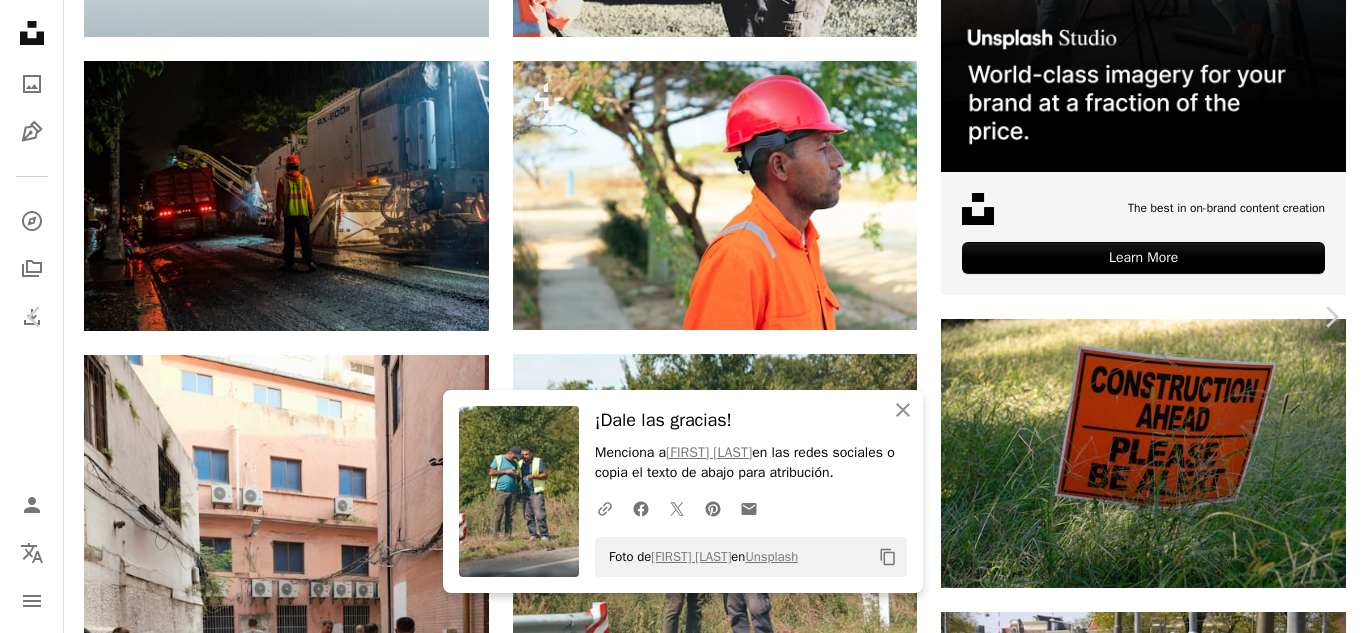 click on "An X shape Chevron left Chevron right An X shape Cerrar ¡Dale las gracias! Menciona a  [FIRST] [LAST]  en las redes sociales o copia el texto de abajo para atribución. A URL sharing icon (chains) Facebook icon X (formerly Twitter) icon Pinterest icon An envelope Foto de  [FIRST] [LAST]  en  Unsplash
Copy content Getty Images Para  Unsplash+ A heart A plus sign A lock Descargar Zoom in A forward-right arrow Compartir More Actions Calendar outlined Publicado el  4 de octubre de 2022 Safety Con la  Licencia Unsplash+ retrato adulto fotografía fábrica taller industria empleado arquitecto gerente [COUNTRY] horizontal equipo técnico crudo industria petrolera Conceptos Lugar de trabajo Solo hombres generación de combustible y energía Producto de arte Imágenes gratuitas Imágenes relacionadas Plus sign for Unsplash+ A heart A plus sign Getty Images Para  Unsplash+ A lock Descargar Plus sign for Unsplash+ A heart A plus sign Ben Iwara Para  Unsplash+ A lock Descargar Plus sign for Unsplash+ A heart Para" at bounding box center [683, 4247] 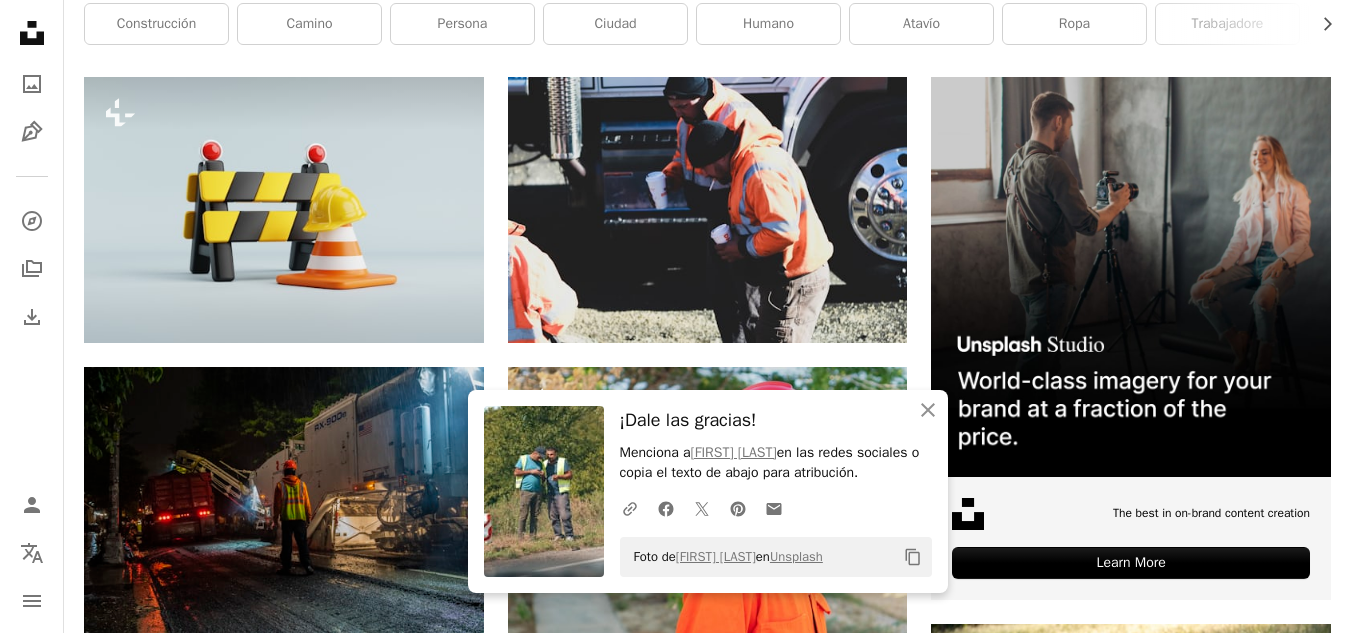 scroll, scrollTop: 0, scrollLeft: 0, axis: both 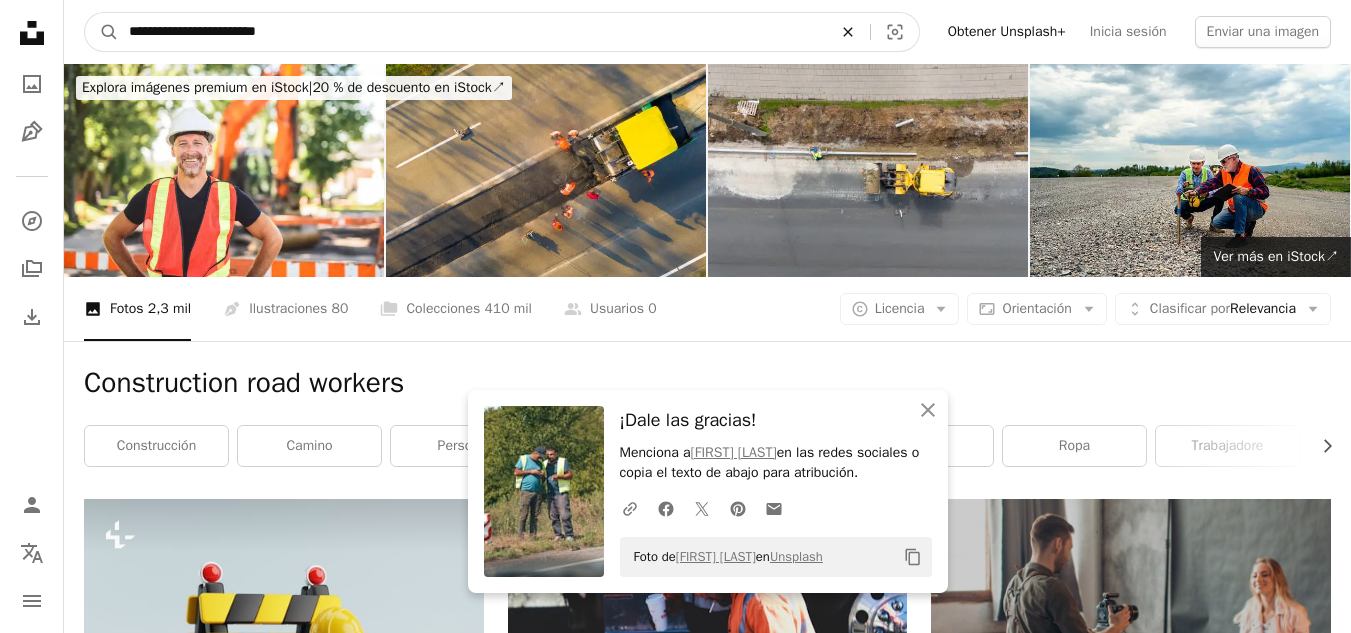 click on "An X shape" 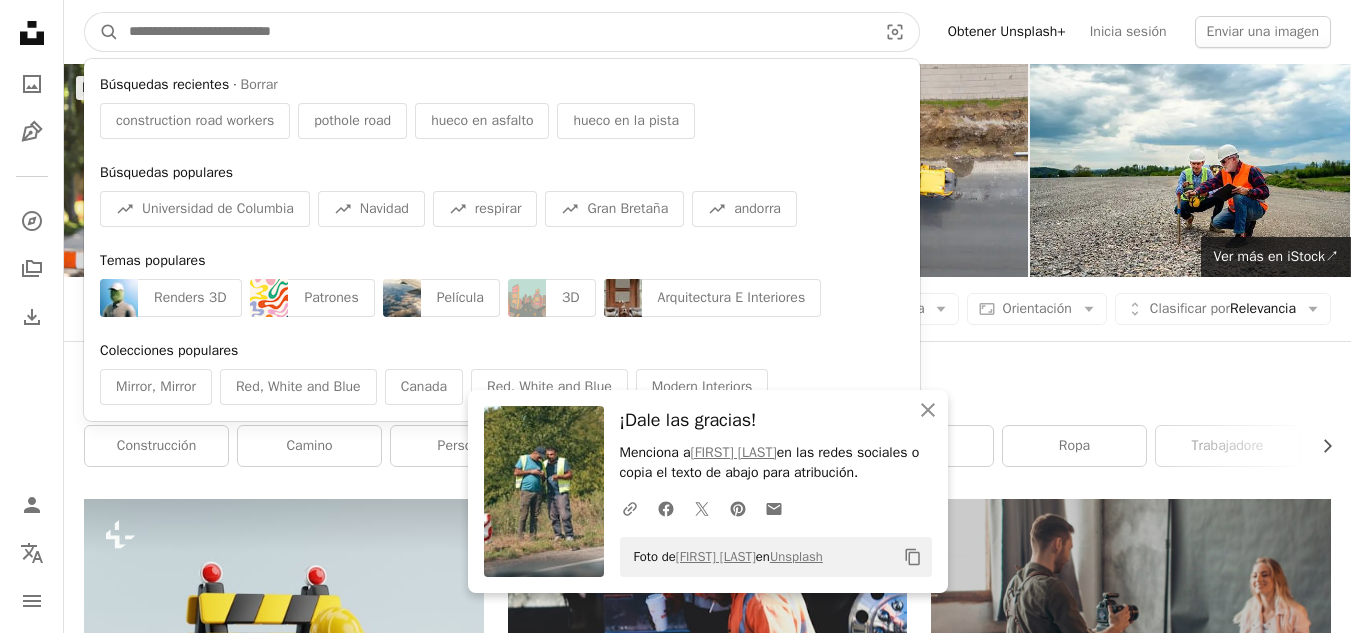 click at bounding box center [495, 32] 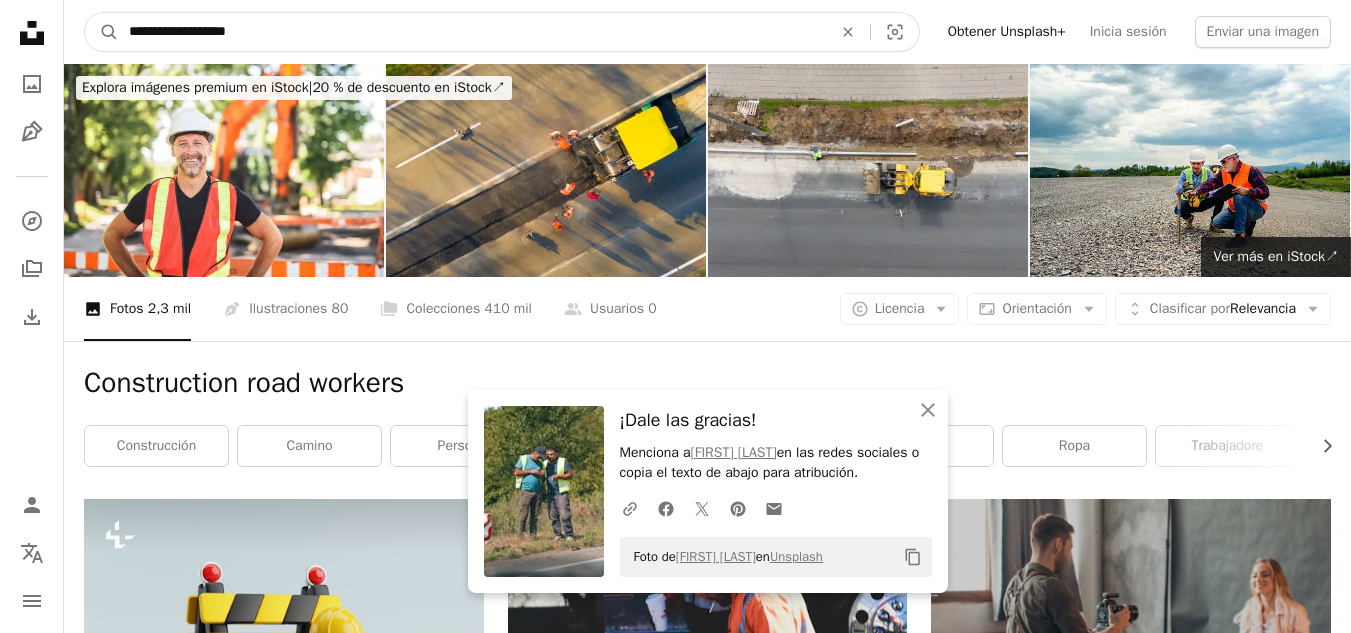 type on "**********" 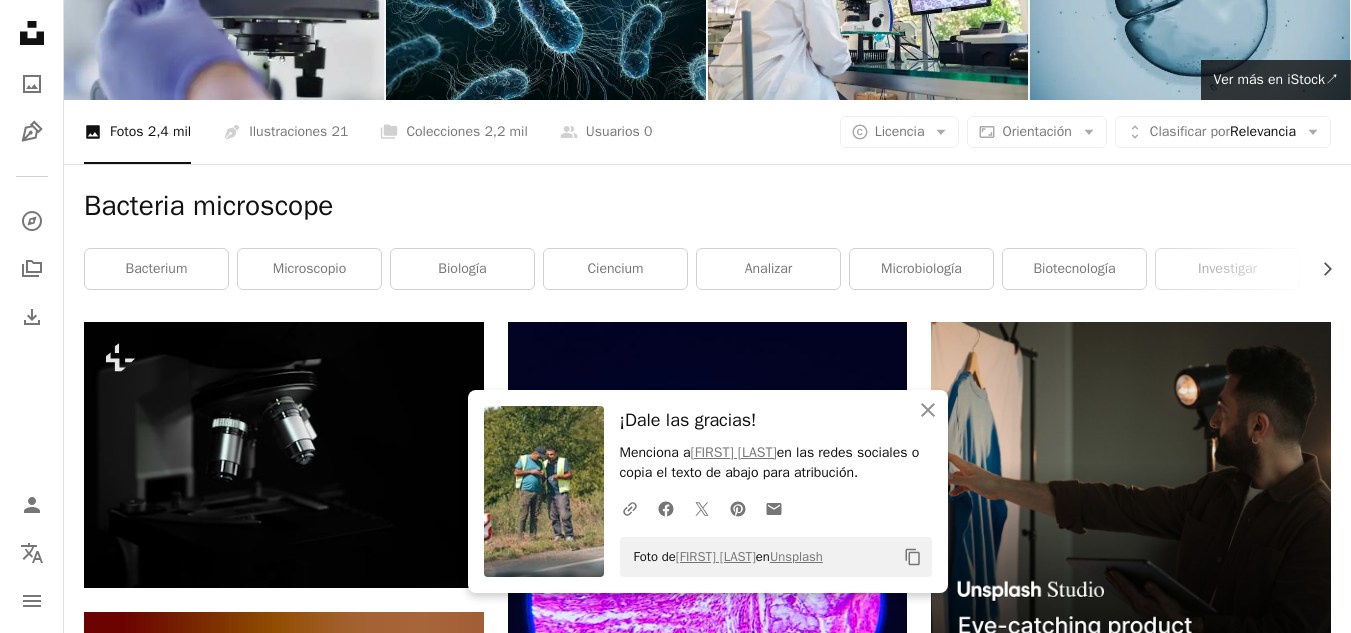 scroll, scrollTop: 0, scrollLeft: 0, axis: both 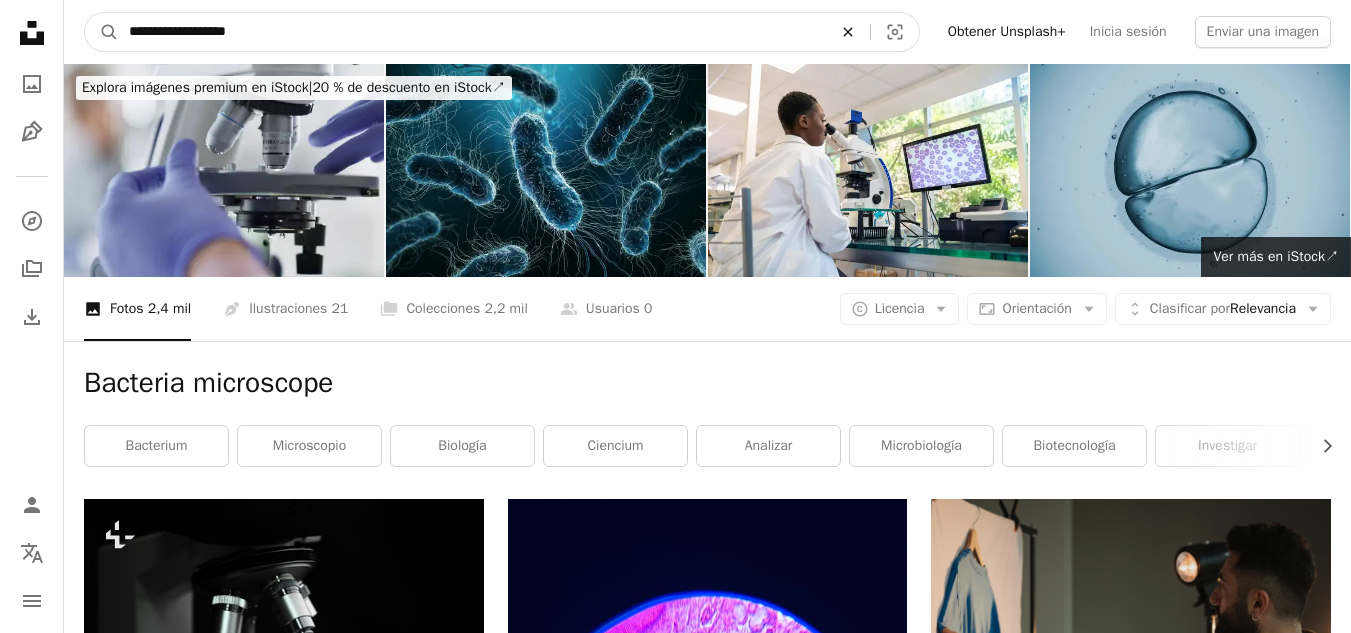 click on "An X shape" at bounding box center [848, 32] 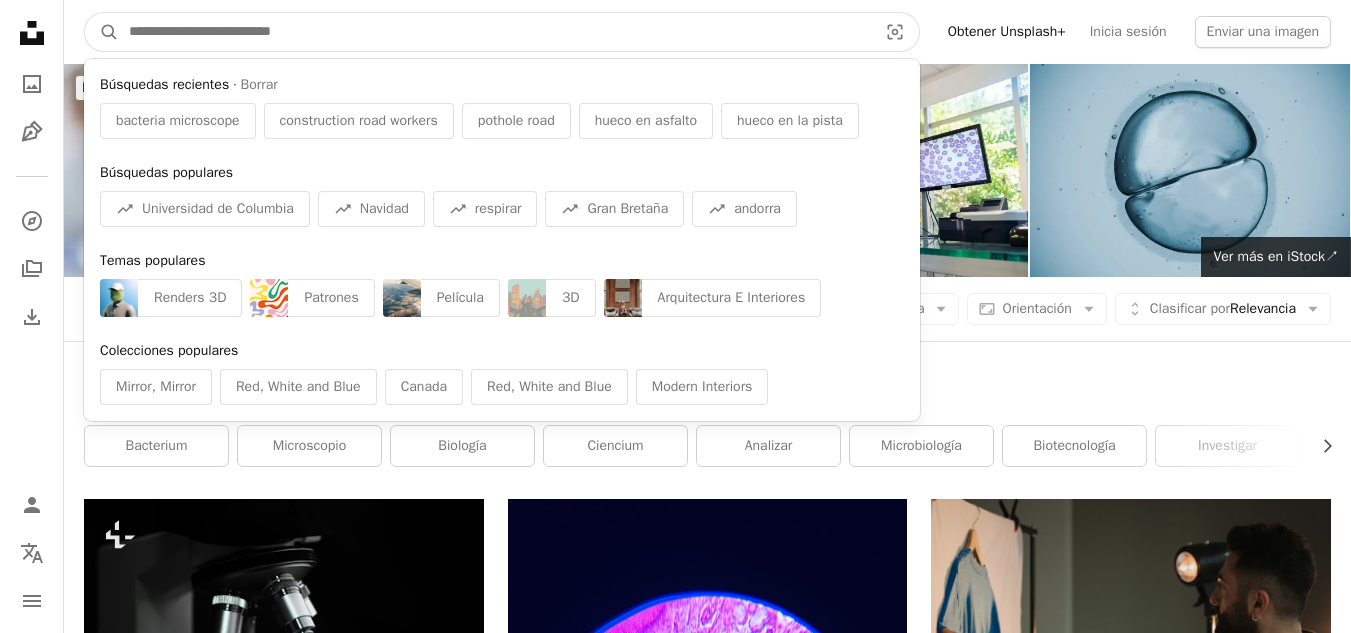 click at bounding box center [495, 32] 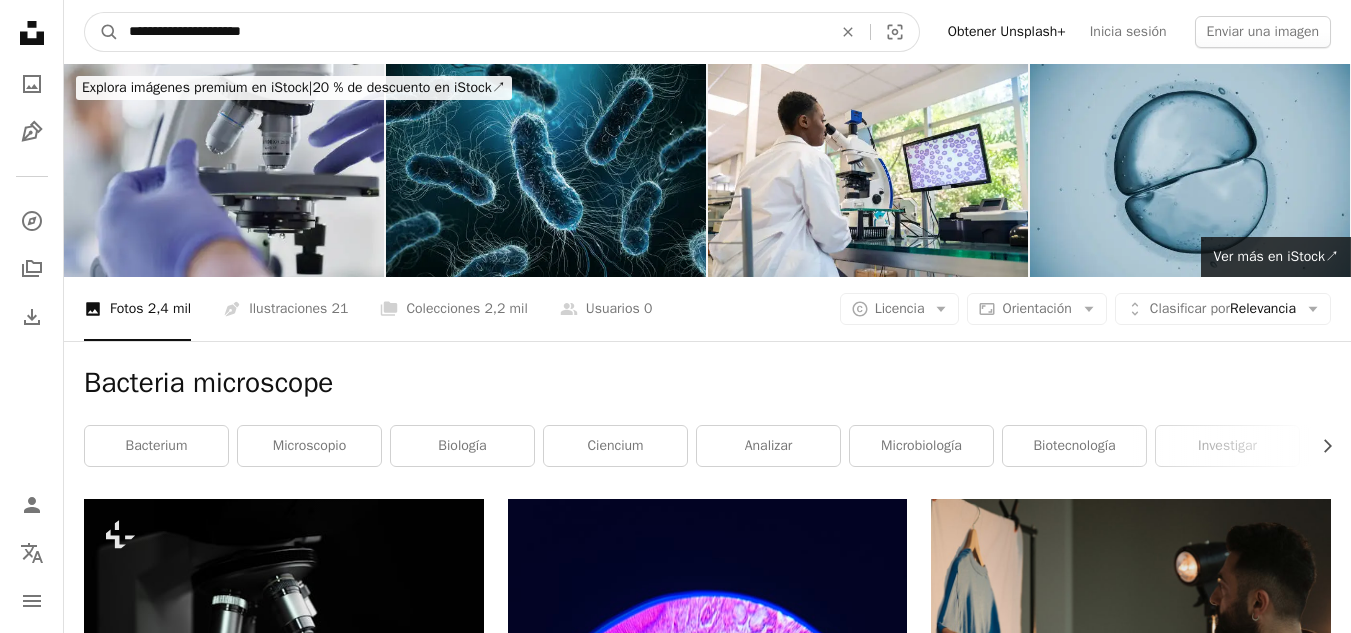 type on "**********" 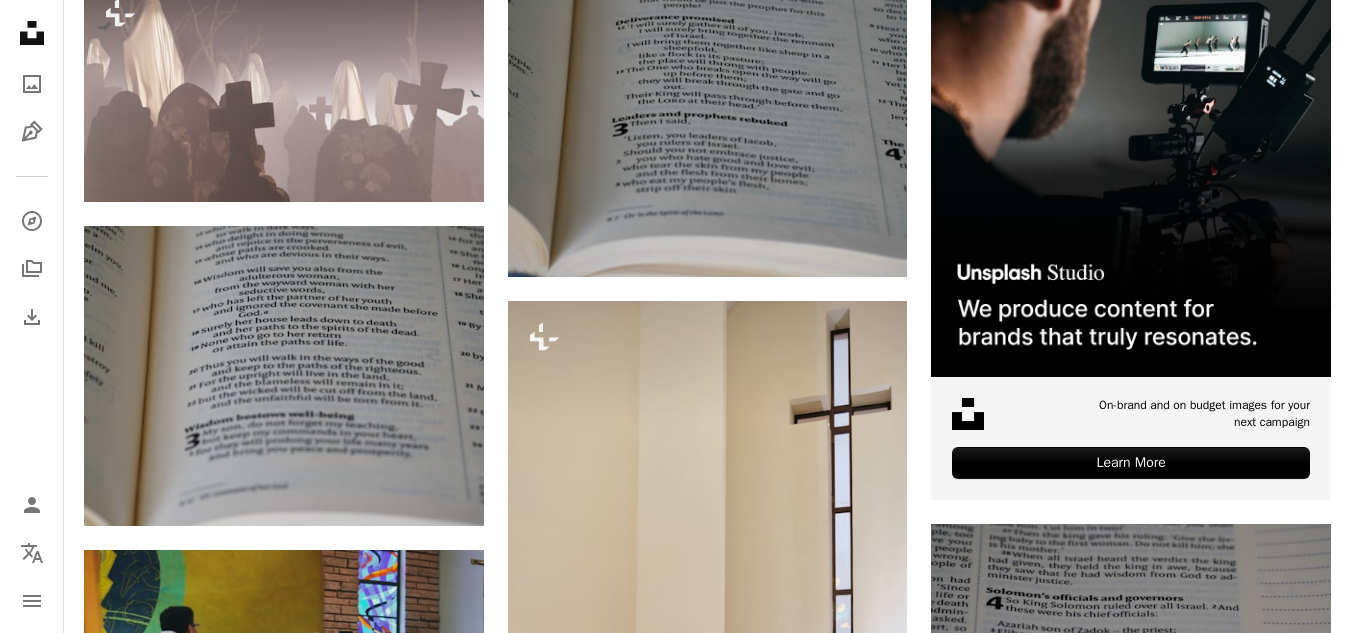 scroll, scrollTop: 0, scrollLeft: 0, axis: both 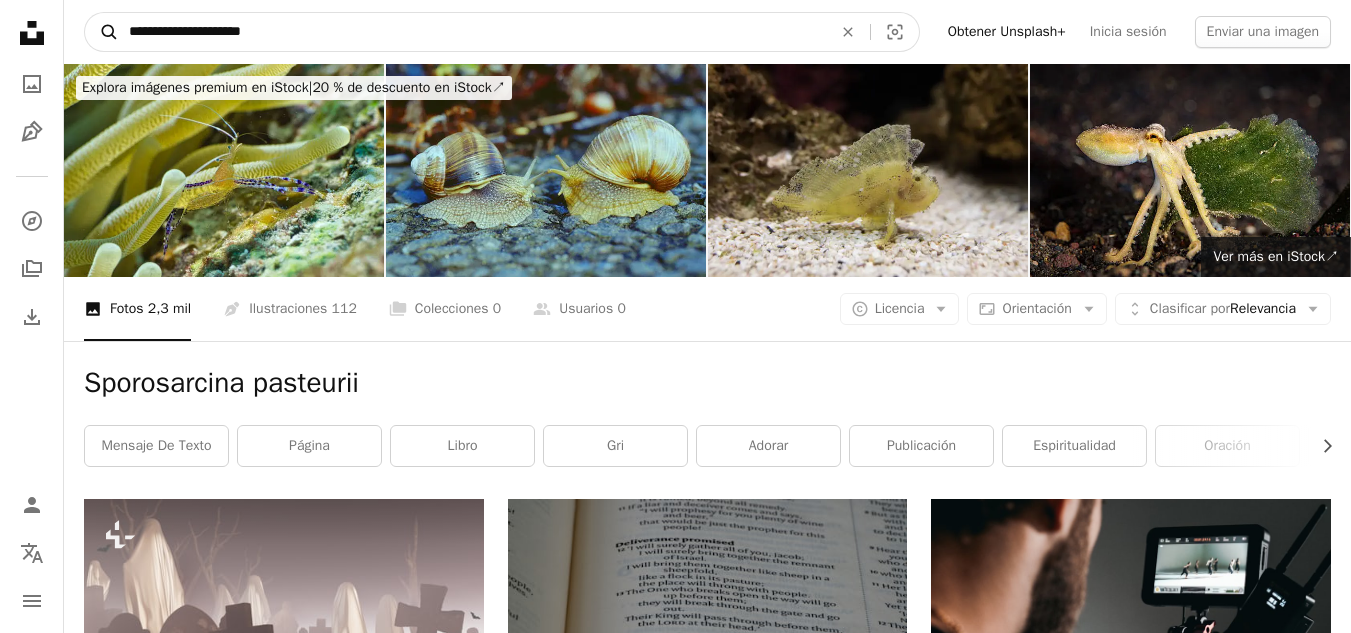 drag, startPoint x: 407, startPoint y: 33, endPoint x: 92, endPoint y: 31, distance: 315.00635 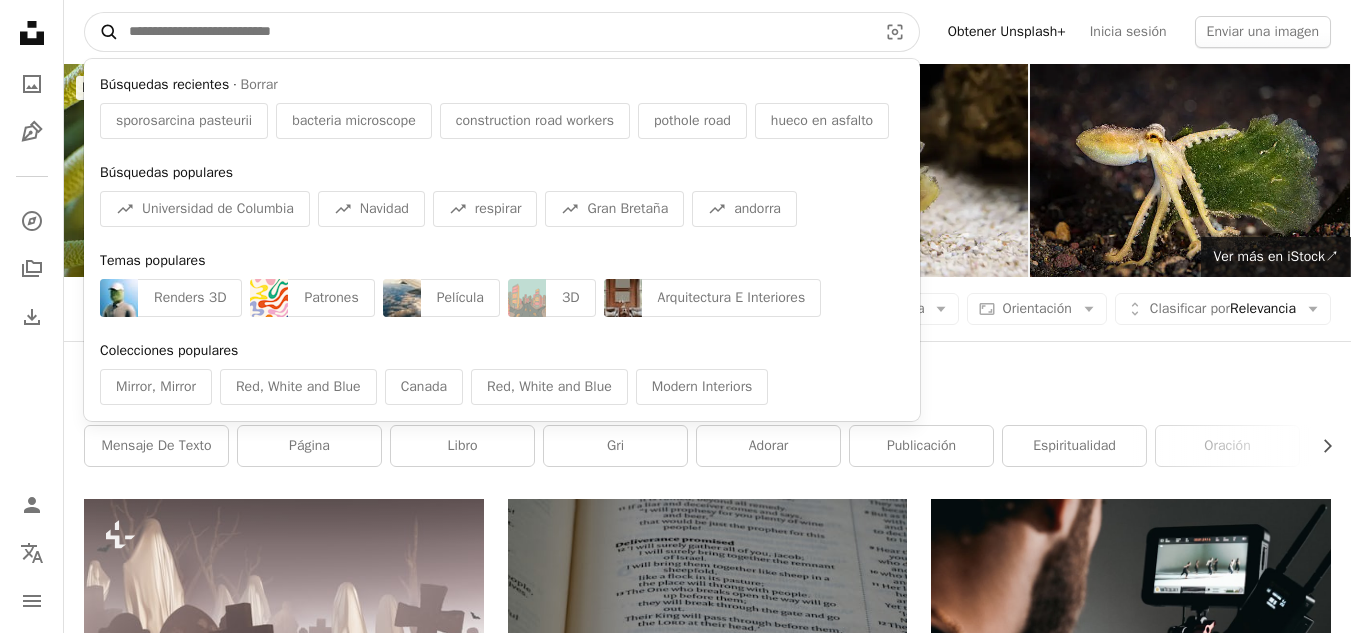 paste on "**********" 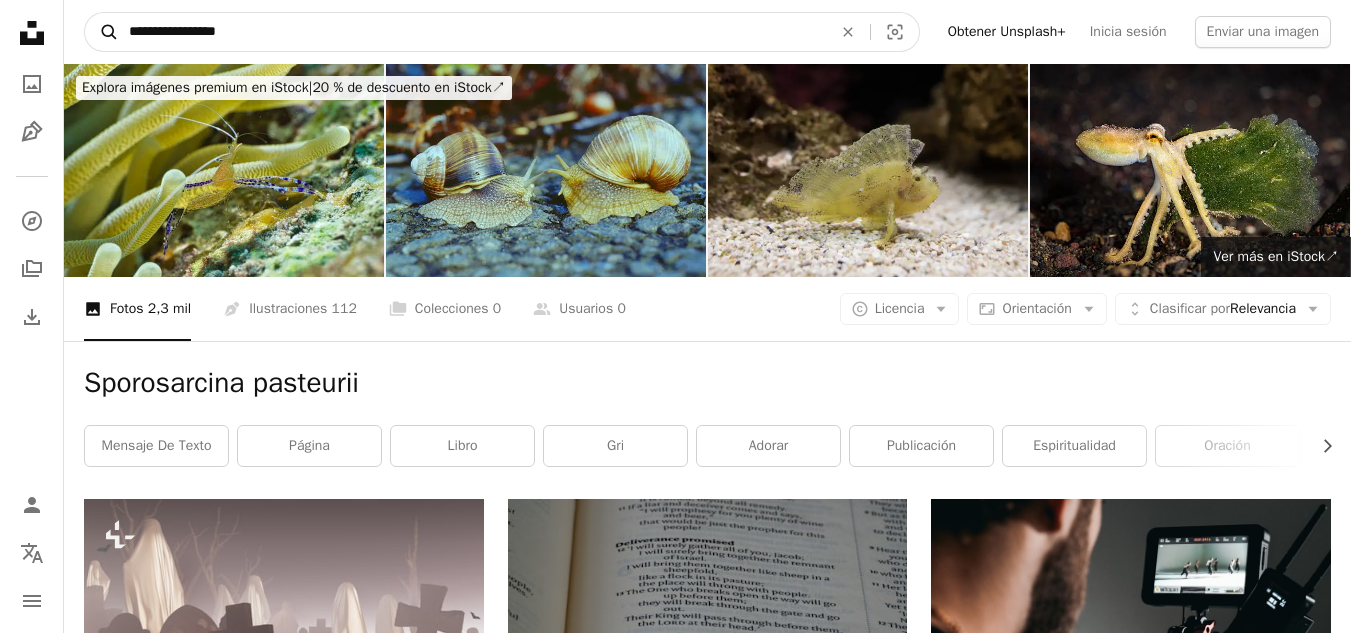 click on "A magnifying glass" at bounding box center (102, 32) 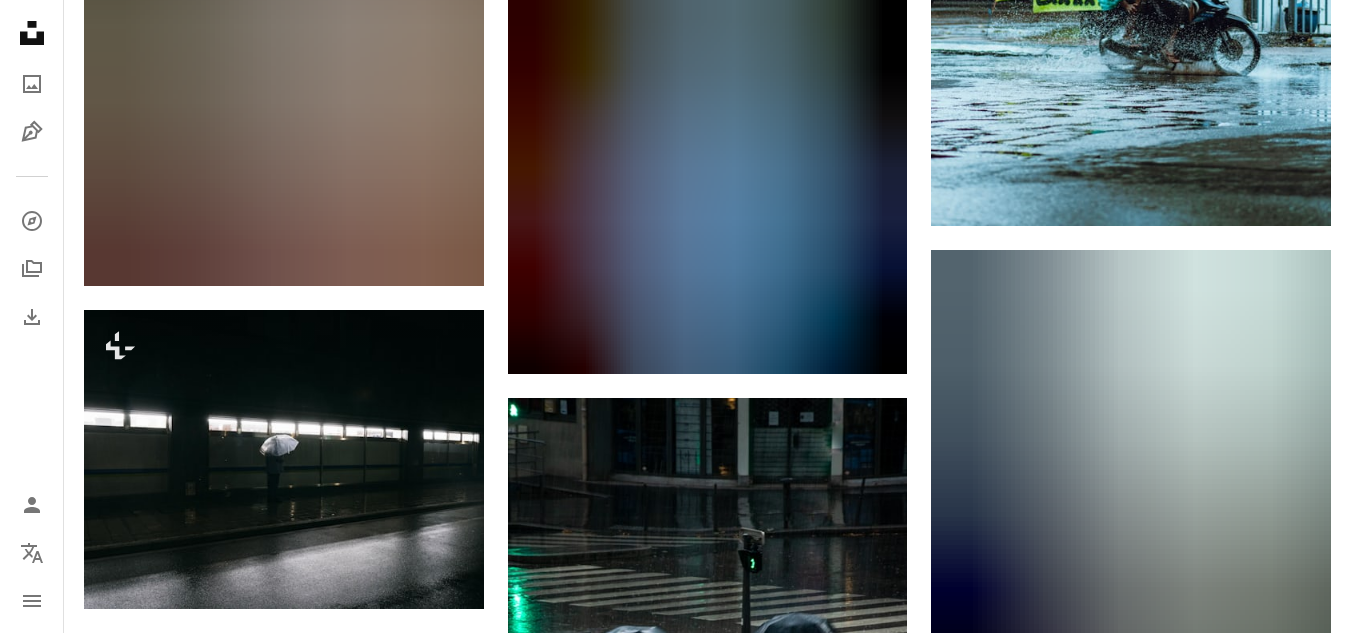 scroll, scrollTop: 1463, scrollLeft: 0, axis: vertical 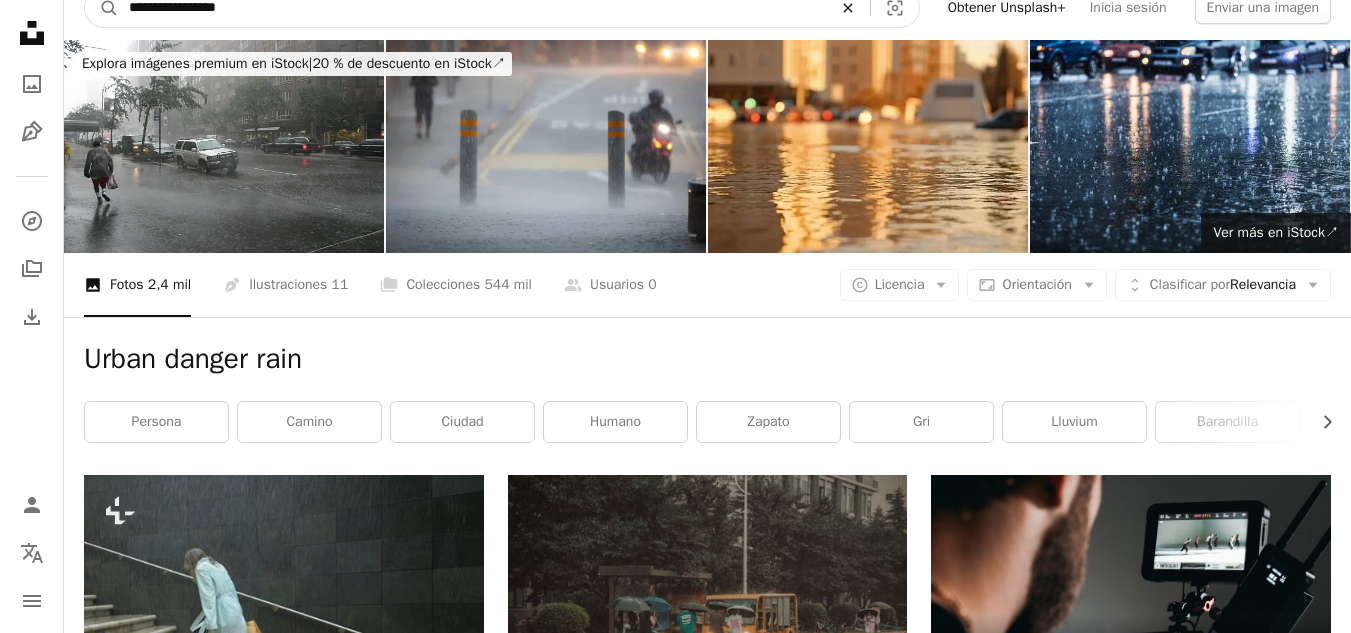 click on "An X shape" 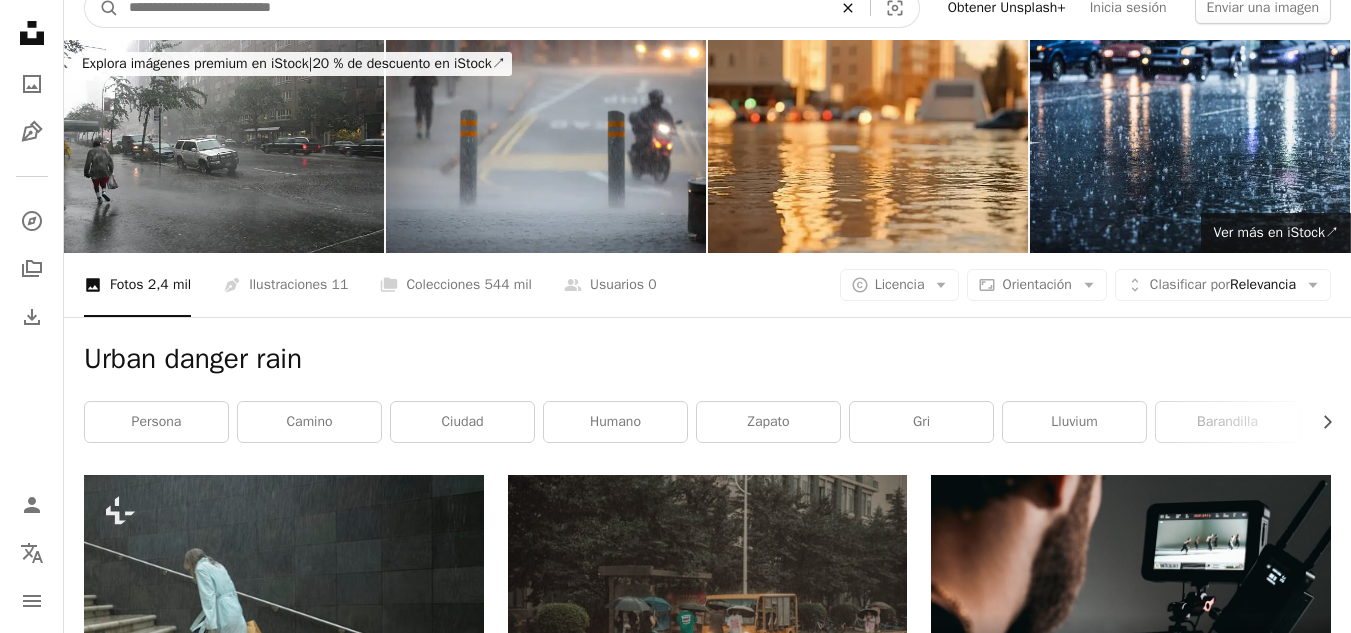 scroll, scrollTop: 13, scrollLeft: 0, axis: vertical 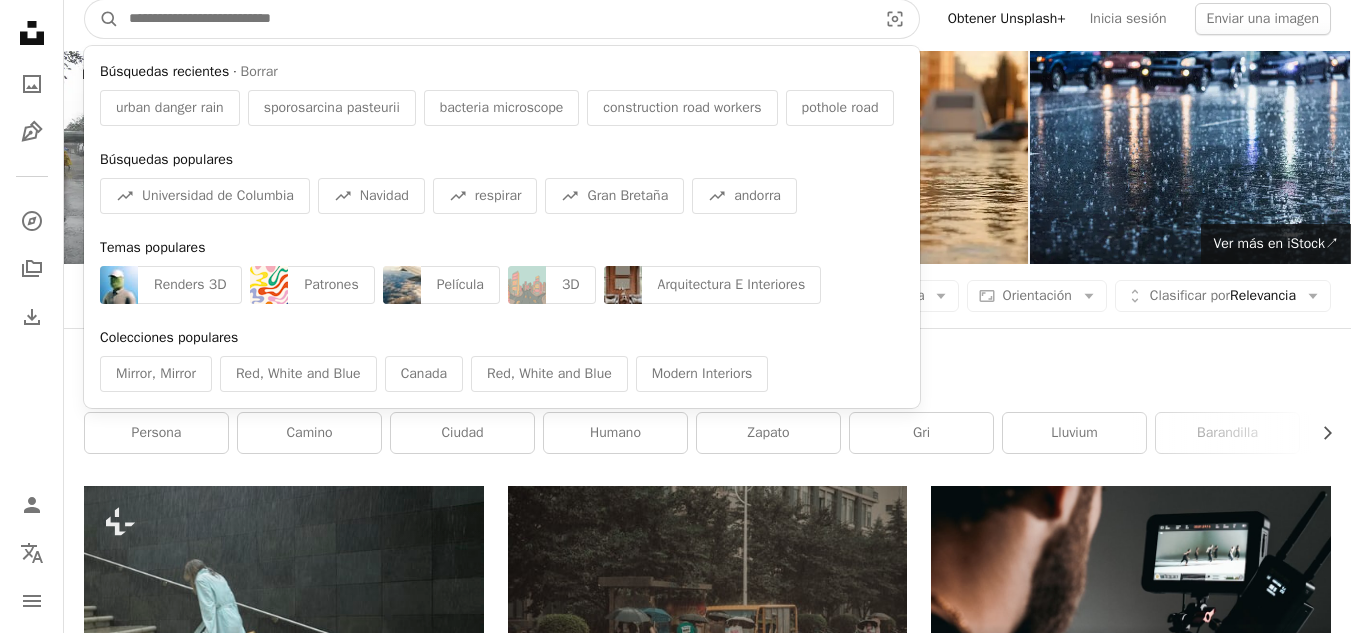click at bounding box center (495, 19) 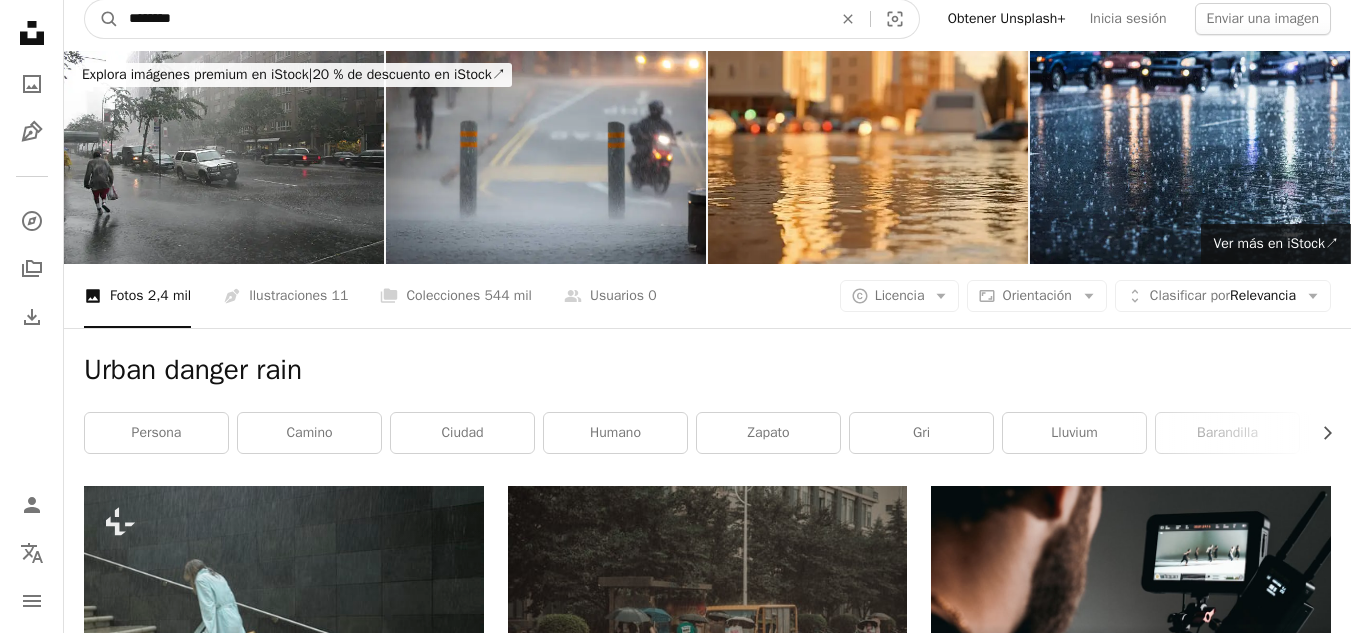 type on "********" 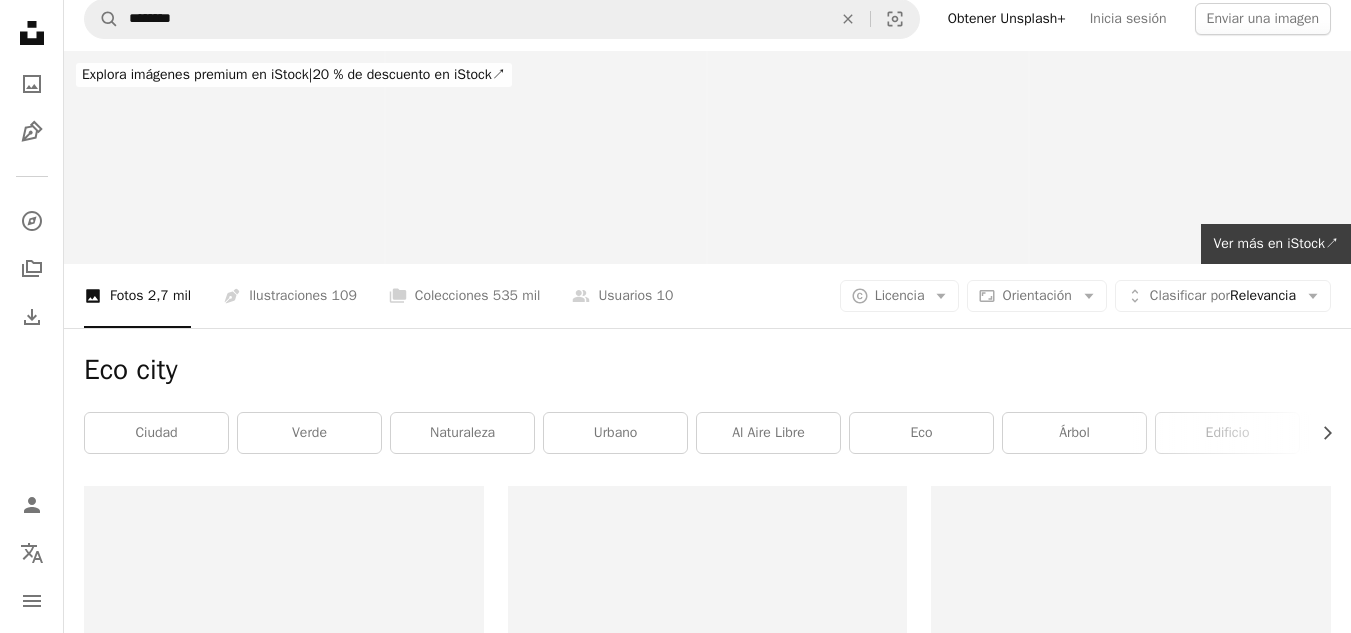 scroll, scrollTop: 0, scrollLeft: 0, axis: both 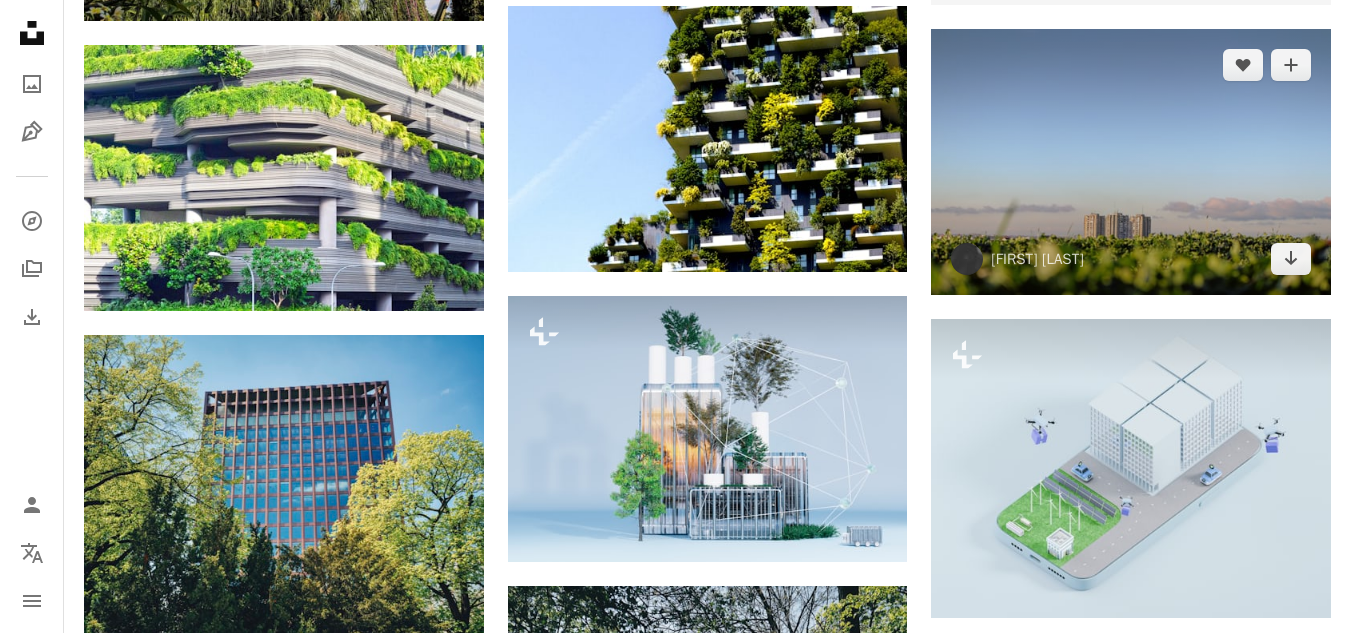 click at bounding box center (1131, 162) 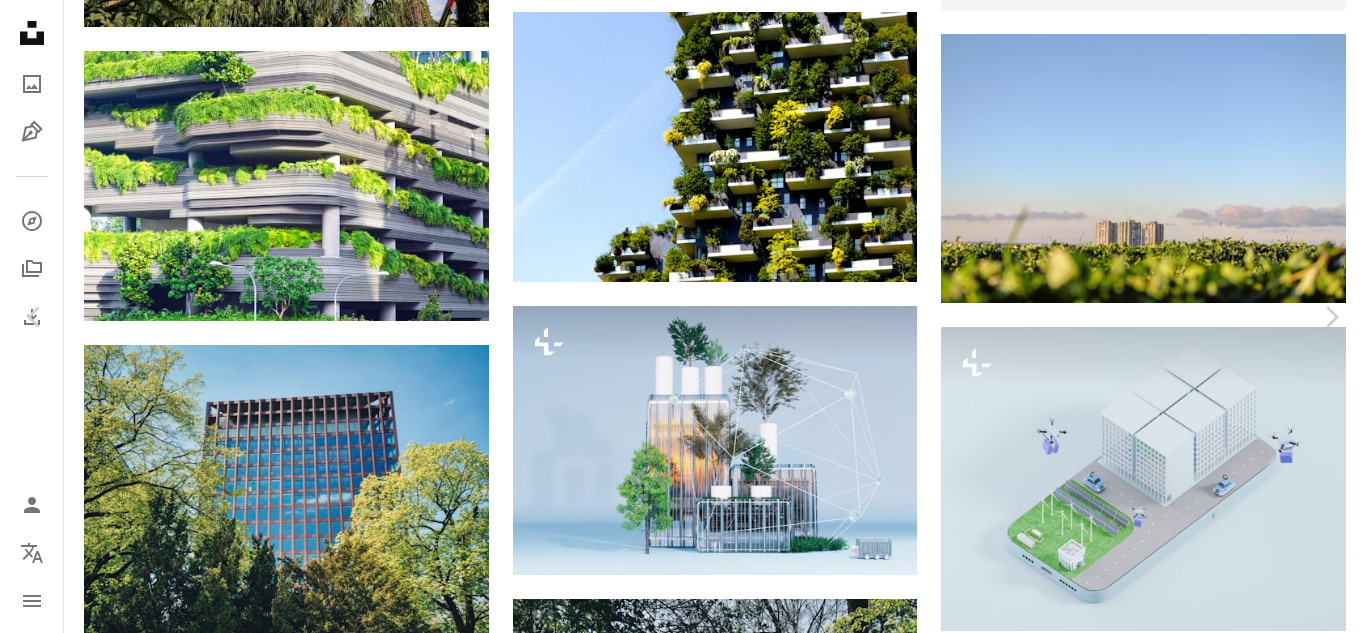 click on "Descargar gratis" at bounding box center (1164, 3395) 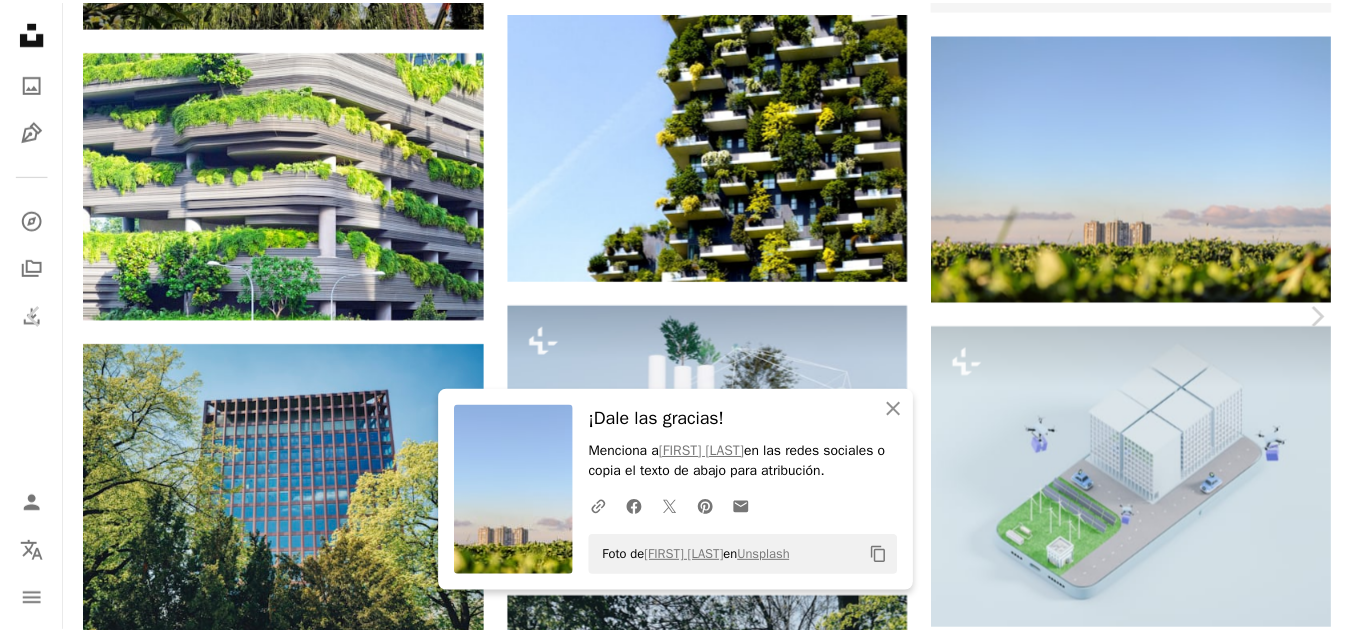scroll, scrollTop: 1648, scrollLeft: 0, axis: vertical 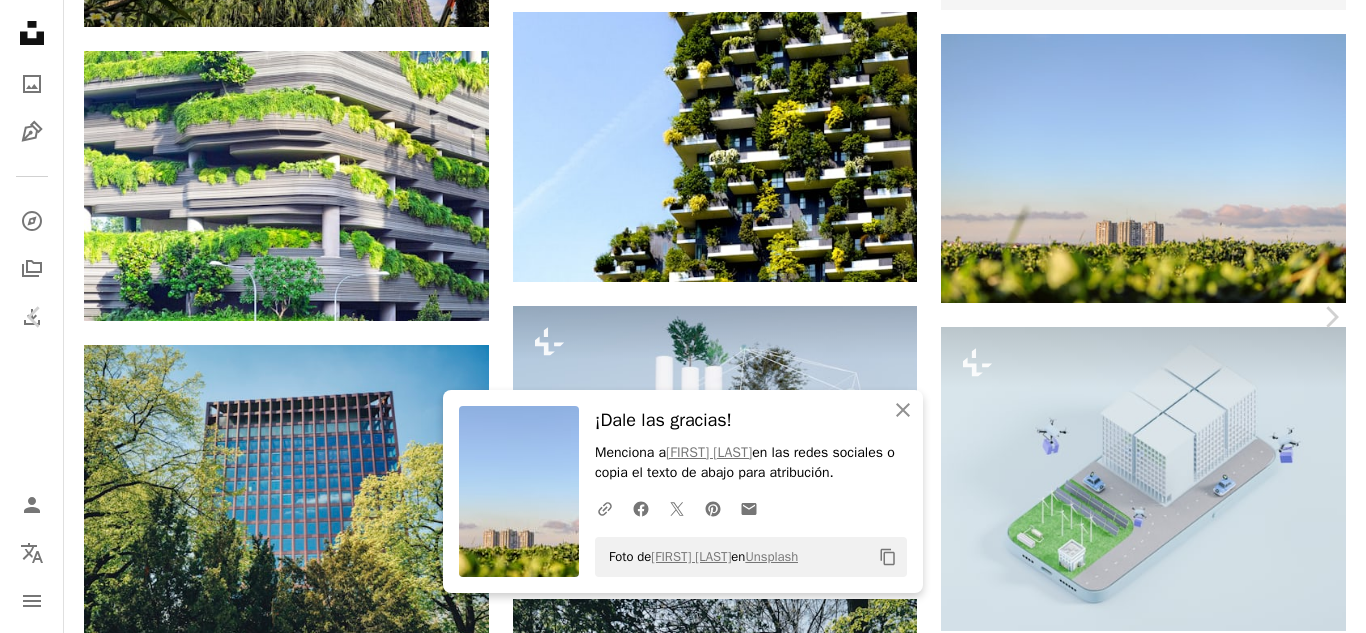 click on "An X shape Chevron left Chevron right An X shape Cerrar ¡Dale las gracias! Menciona a  [FIRST] [LAST]  en las redes sociales o copia el texto de abajo para atribución. A URL sharing icon (chains) Facebook icon X (formerly Twitter) icon Pinterest icon An envelope Foto de  [FIRST] [LAST]  en  Unsplash
Copy content [FIRST] [LAST] eklektikum A heart A plus sign Descargar gratis Chevron down Zoom in Visualizaciones 1.770.237 Descargas 14.472 A forward-right arrow Compartir Info icon Información More Actions A map marker [CITY], [COUNTRY] Calendar outlined Publicado el  11 de julio de 2018 Safety Uso gratuito bajo la  Licencia Unsplash edificio ciudad verano verde nubes nube hierba Edificios ciudad ilusión desarrollo sostenible Tres villa Tierra plana Color vibrante Días de verano azul planta urbano campo Fotos de stock gratuitas Explora imágenes premium relacionadas en iStock  |  Ahorra un 20 % con el código UNSPLASH20 Ver más en iStock  ↗ Imágenes relacionadas A heart A plus sign sq lim A heart Para" at bounding box center [683, 3664] 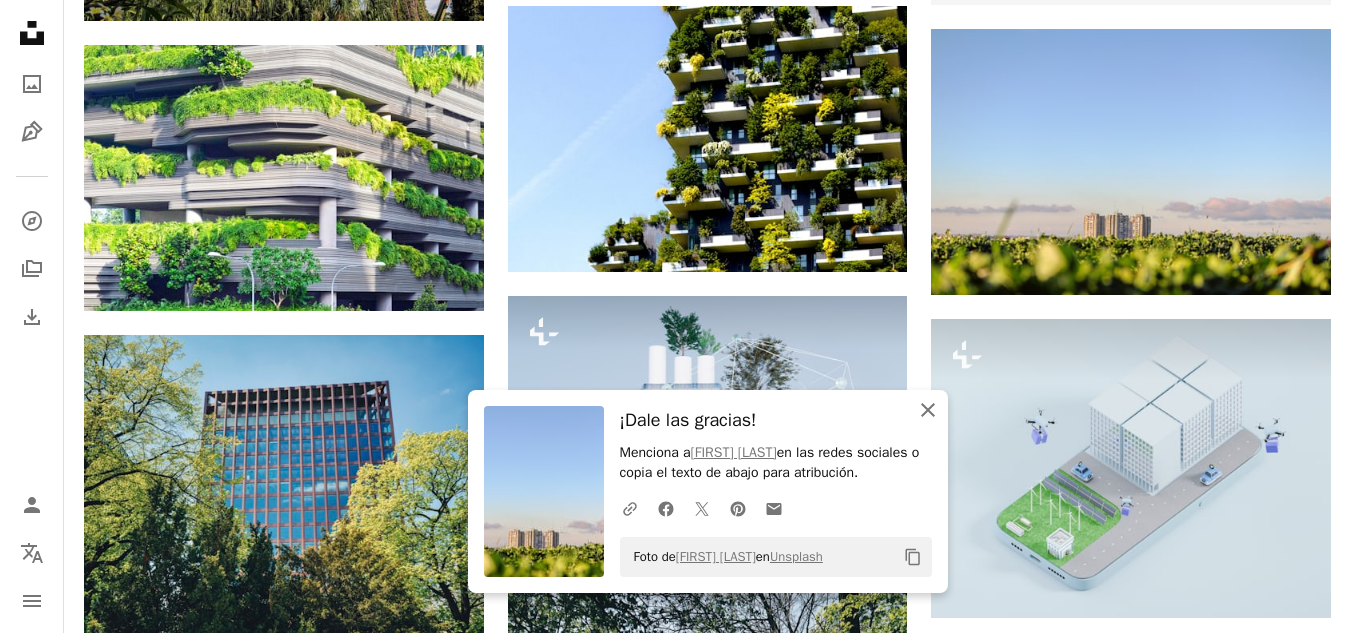 click on "An X shape" 